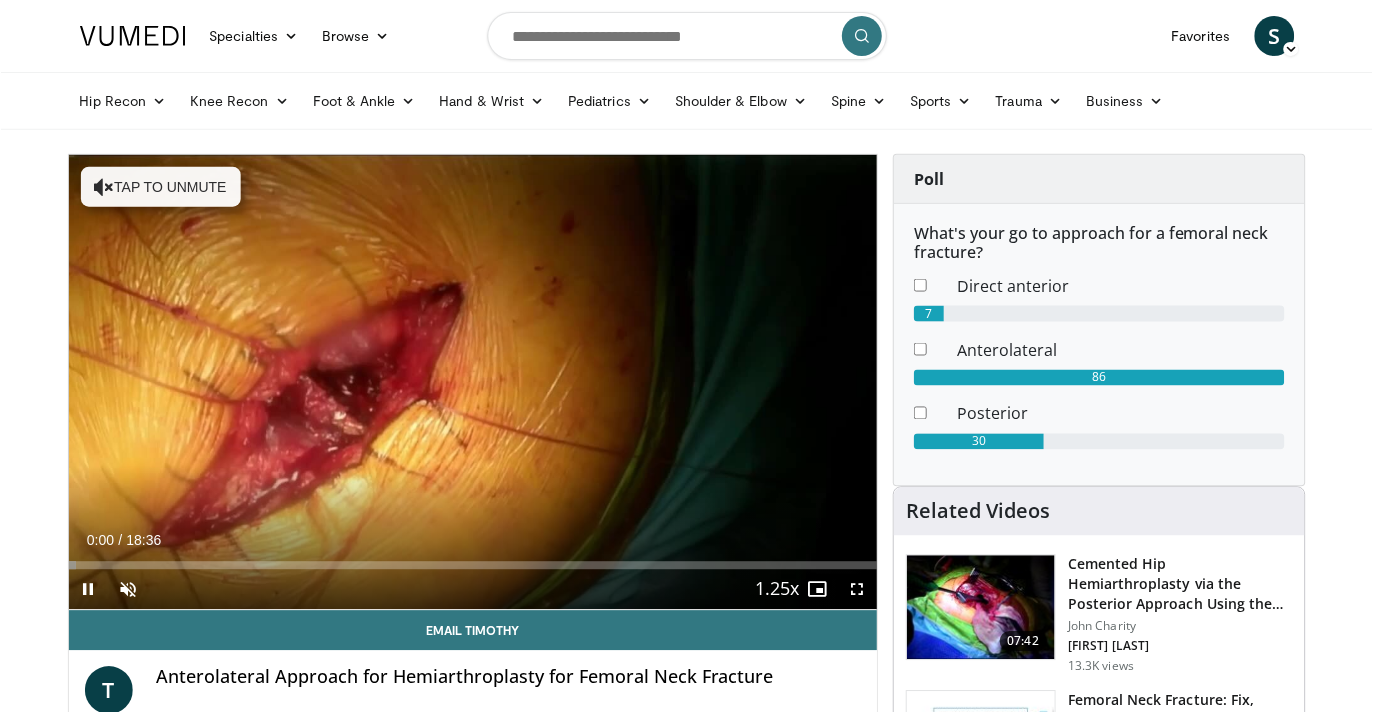 scroll, scrollTop: 0, scrollLeft: 0, axis: both 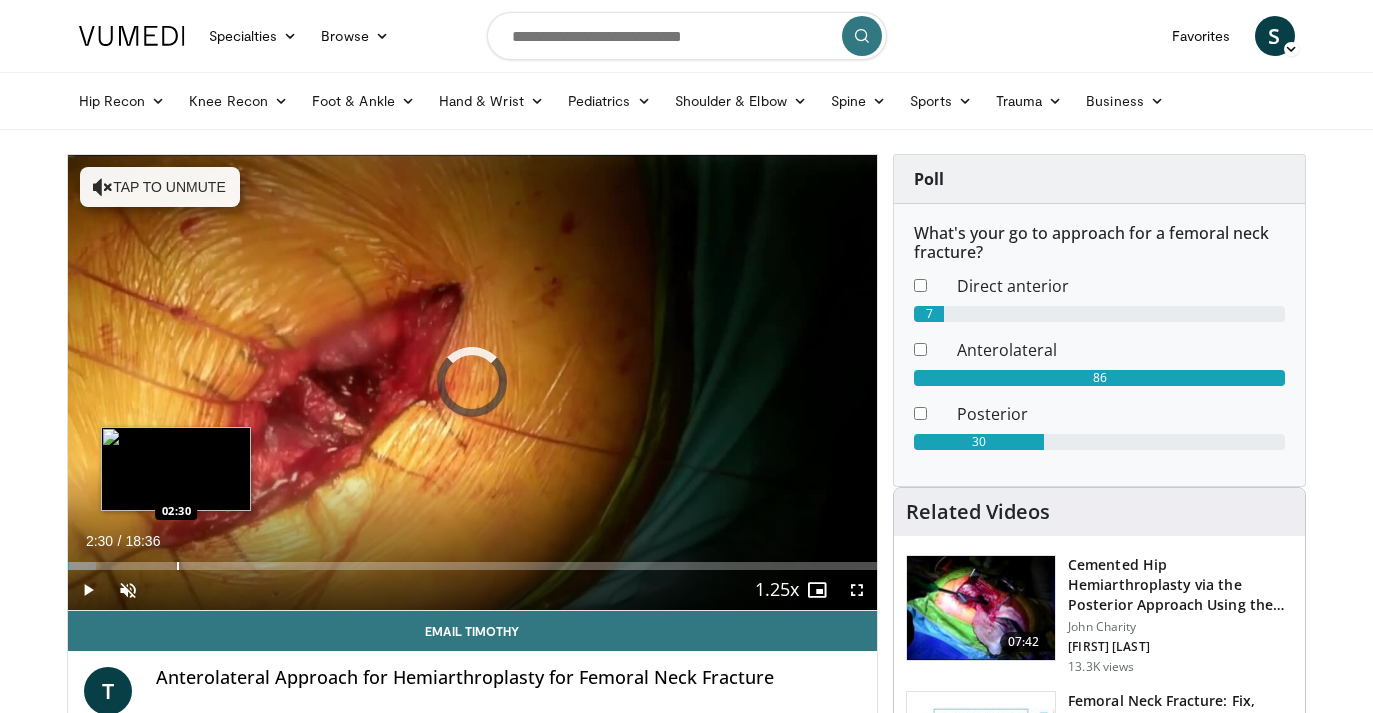 click at bounding box center (178, 566) 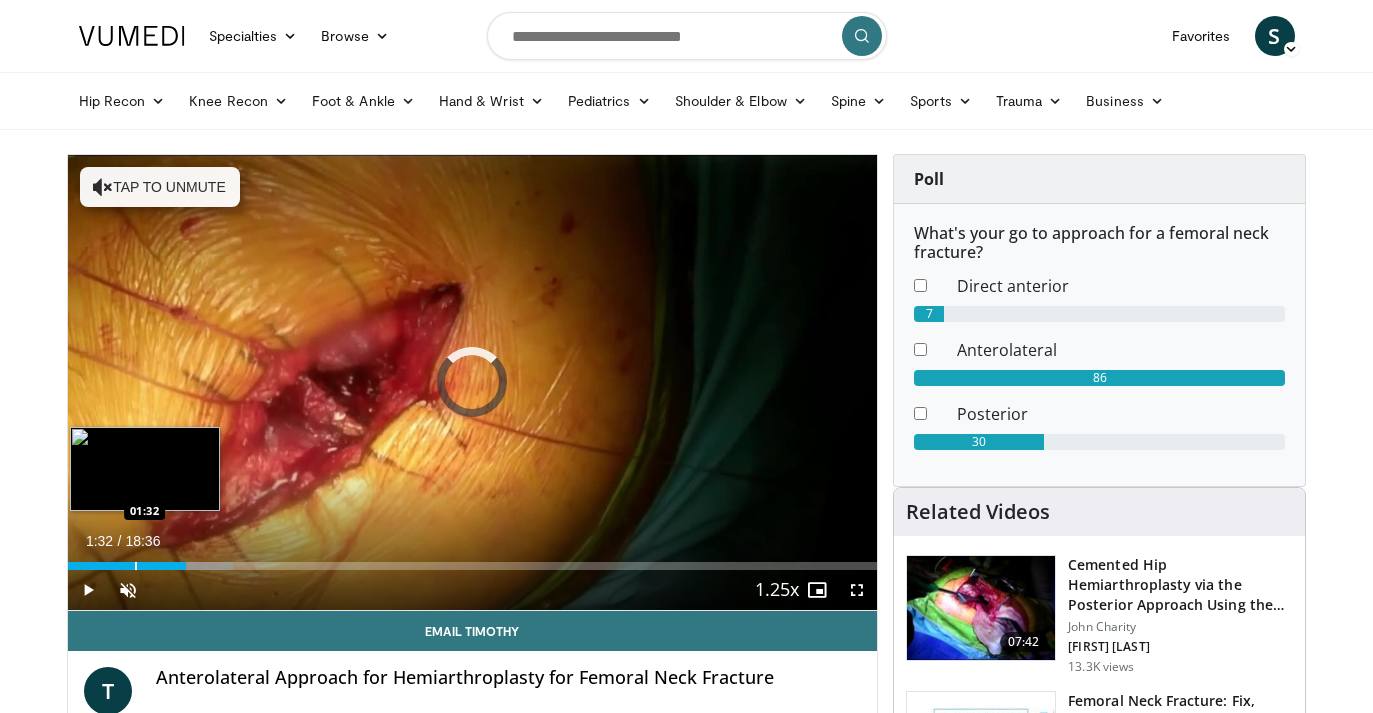 click at bounding box center (136, 566) 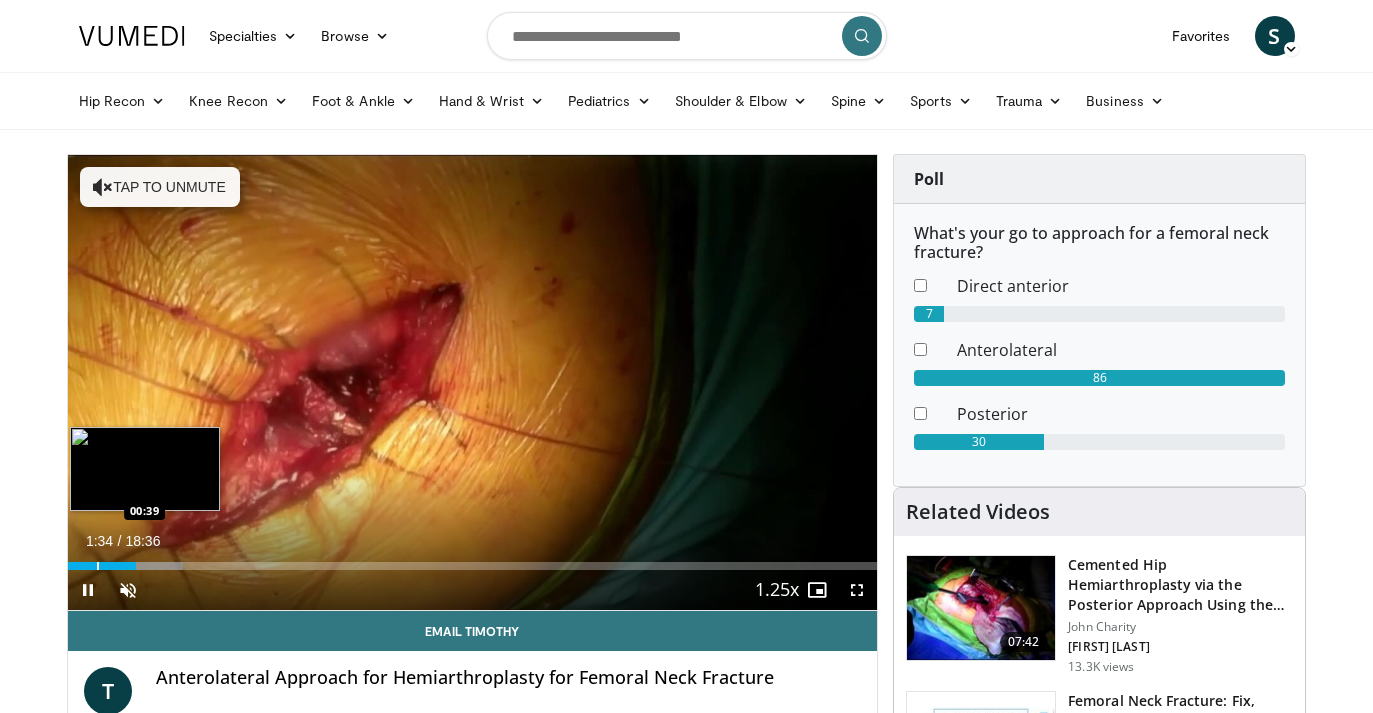 click on "10 seconds
Tap to unmute" at bounding box center (473, 382) 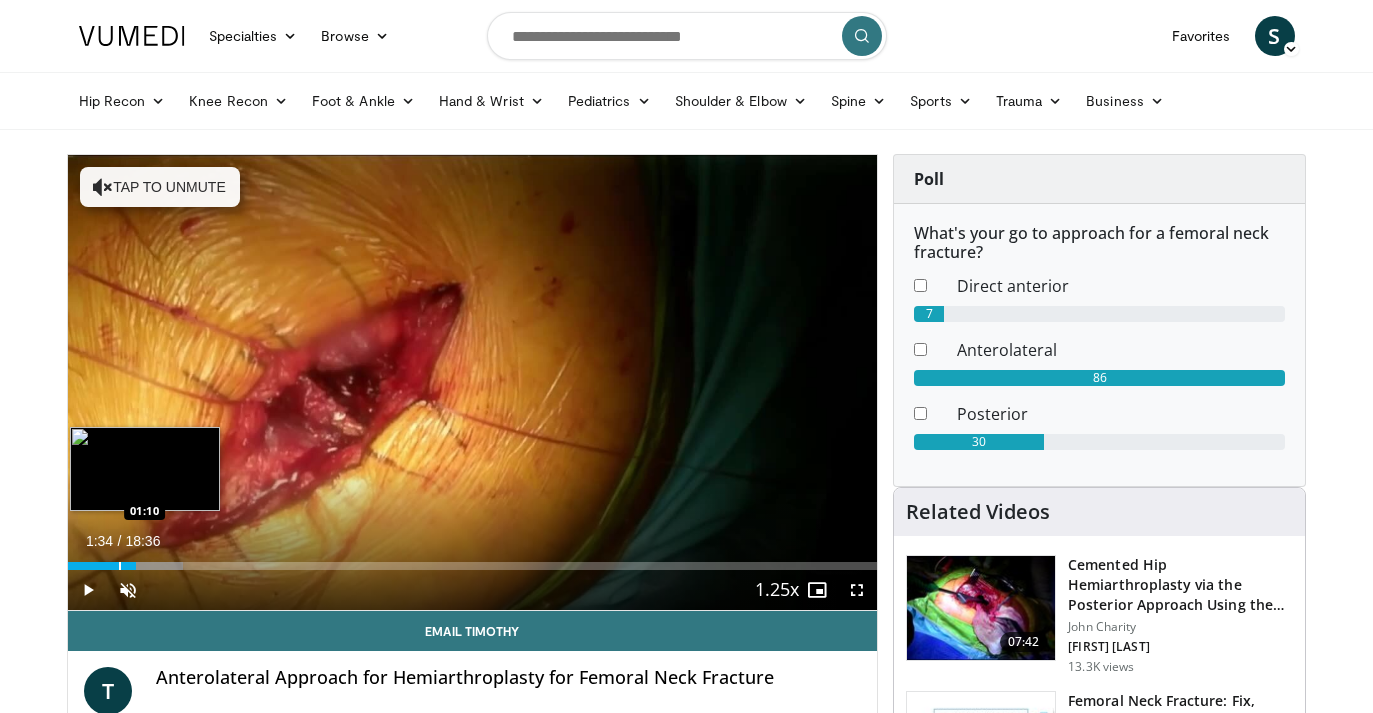 click at bounding box center (120, 566) 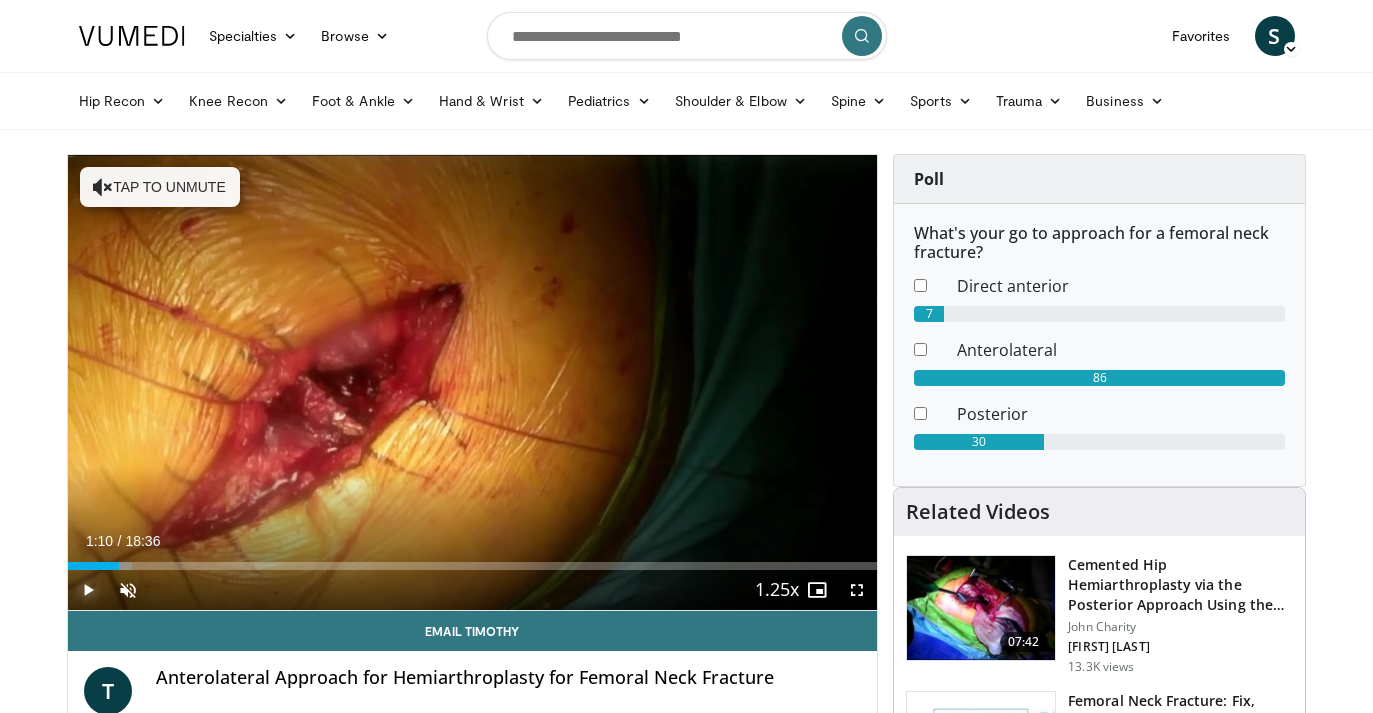 click at bounding box center [88, 590] 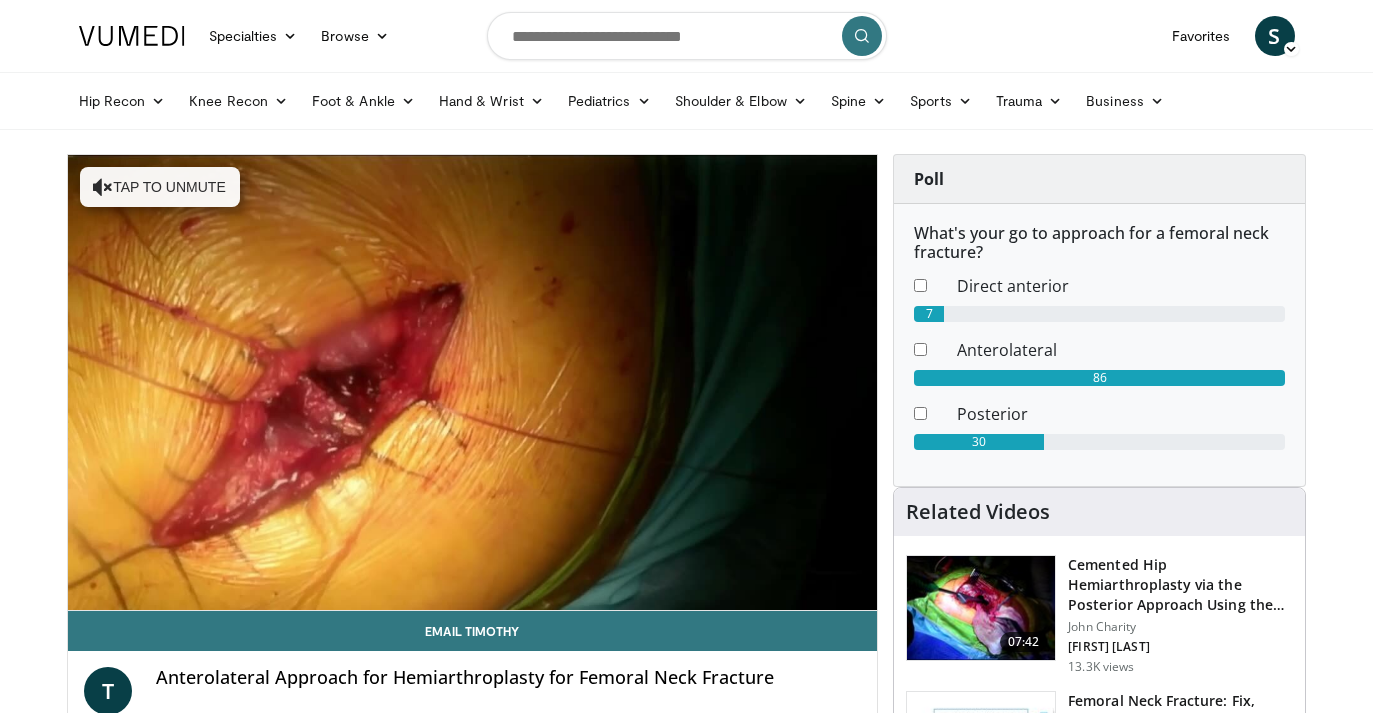 click on "Specialties
Adult & Family Medicine
Allergy, Asthma, Immunology
Anesthesiology
Cardiology
Dental
Dermatology
Endocrinology
Gastroenterology & Hepatology
General Surgery
Hematology & Oncology
Infectious Disease
Nephrology
Neurology
Neurosurgery
Obstetrics & Gynecology
Ophthalmology
Oral Maxillofacial
Orthopaedics
Otolaryngology
Pediatrics
Plastic Surgery
Podiatry
Psychiatry
Pulmonology
Radiation Oncology
Radiology
Rheumatology
Urology" at bounding box center (686, 1983) 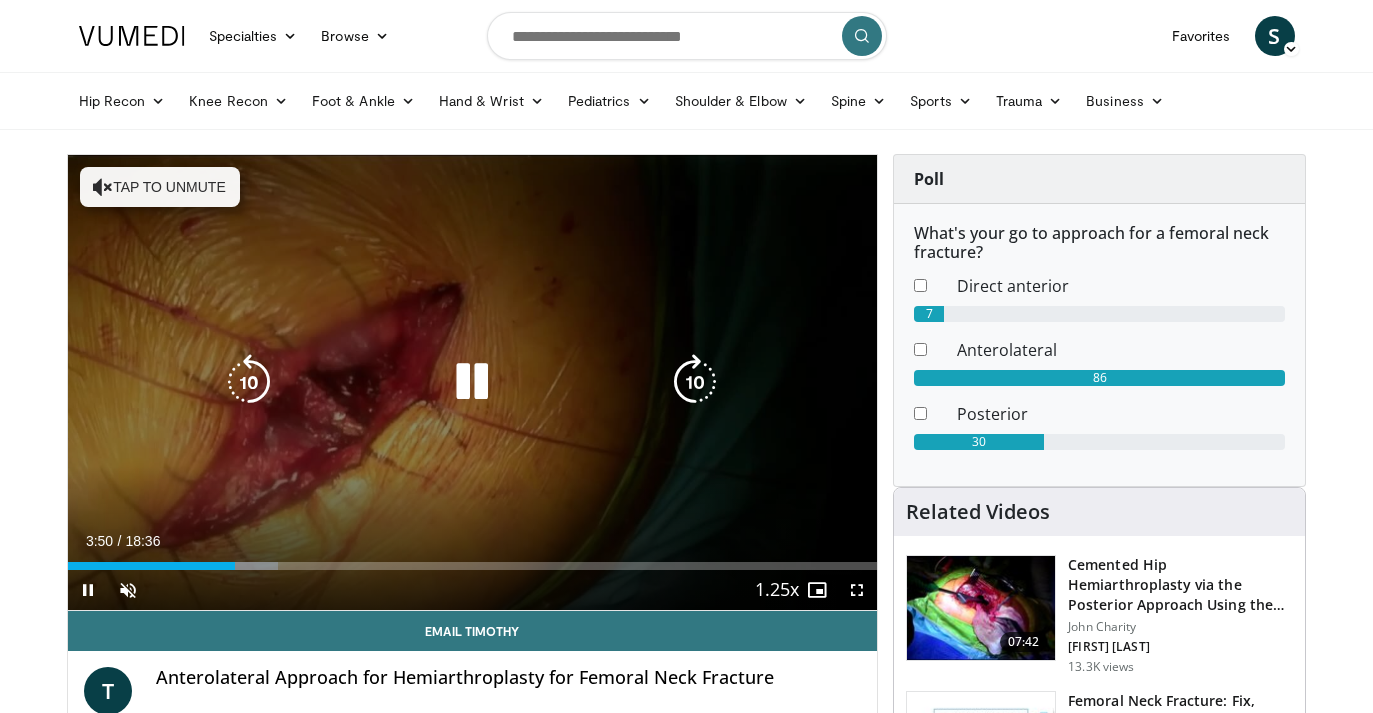 click at bounding box center (472, 382) 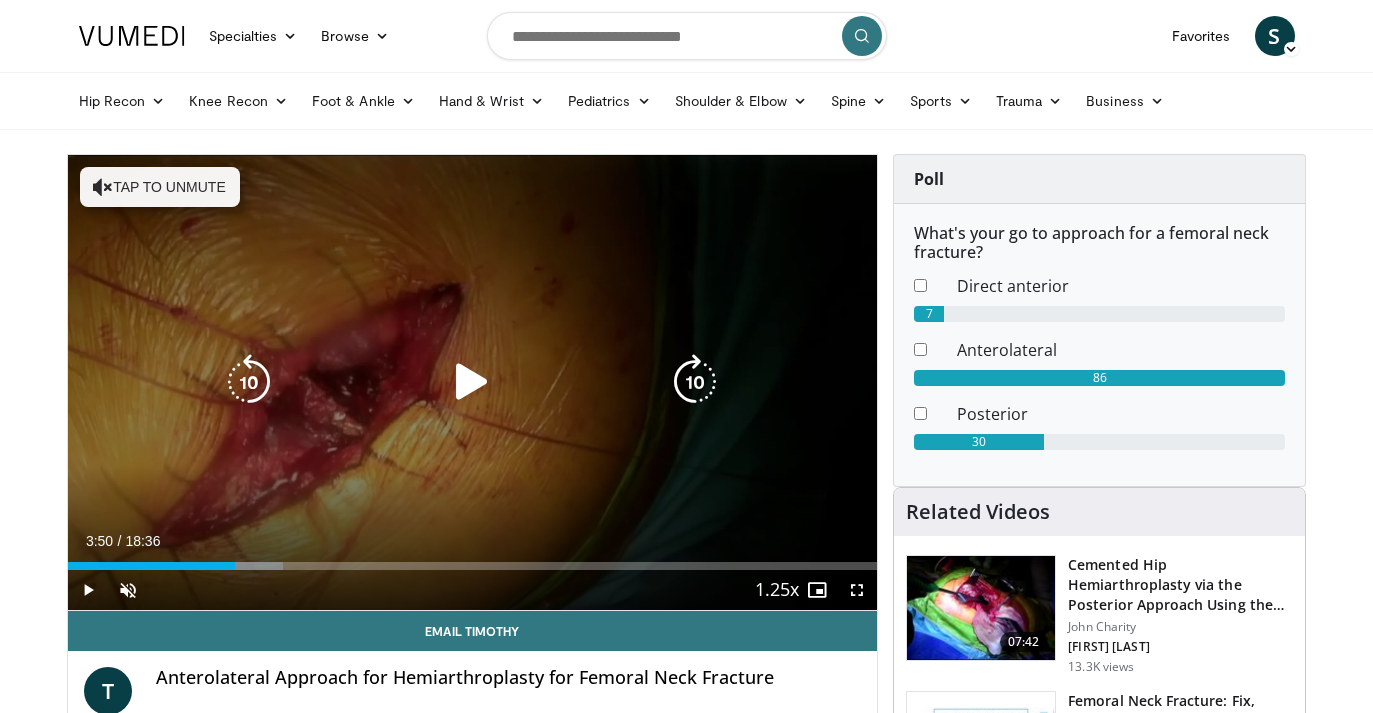 click on "10 seconds
Tap to unmute" at bounding box center [473, 382] 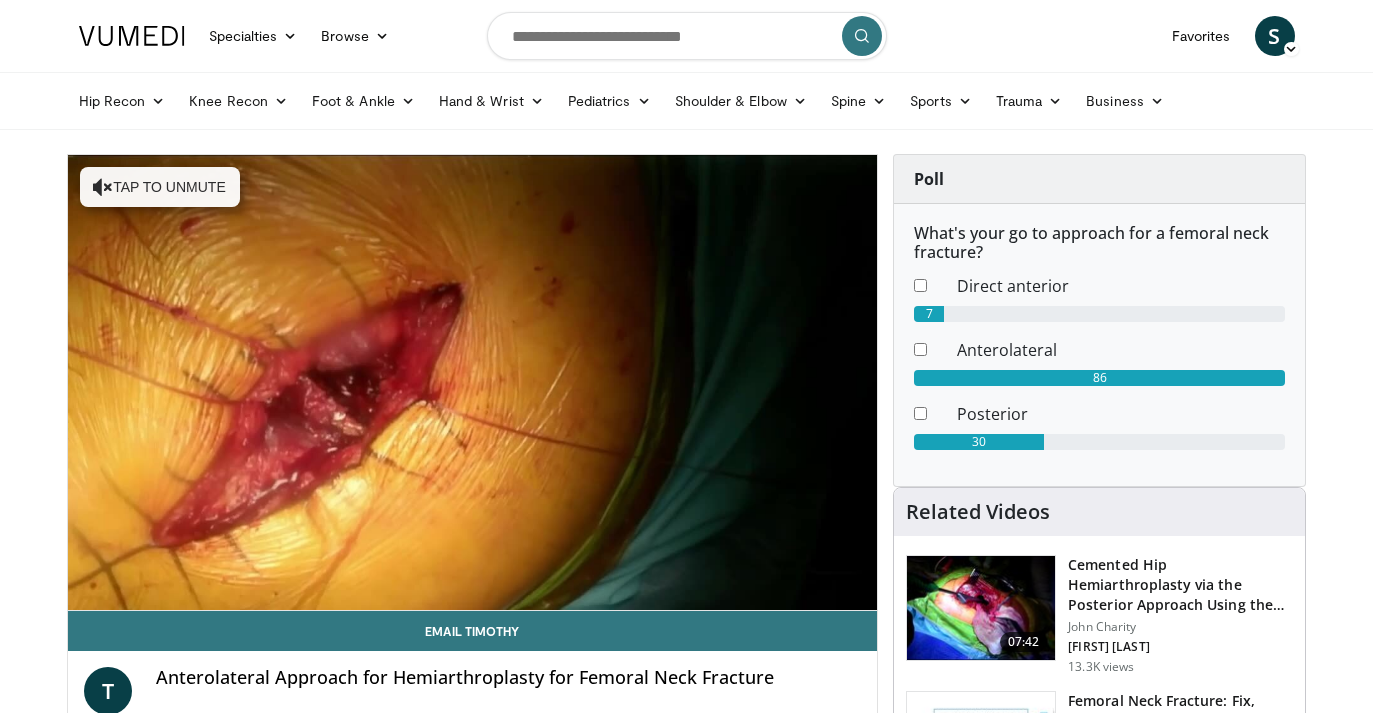 click on "Specialties
Adult & Family Medicine
Allergy, Asthma, Immunology
Anesthesiology
Cardiology
Dental
Dermatology
Endocrinology
Gastroenterology & Hepatology
General Surgery
Hematology & Oncology
Infectious Disease
Nephrology
Neurology
Neurosurgery
Obstetrics & Gynecology
Ophthalmology
Oral Maxillofacial
Orthopaedics
Otolaryngology
Pediatrics
Plastic Surgery
Podiatry
Psychiatry
Pulmonology
Radiation Oncology
Radiology
Rheumatology
Urology" at bounding box center [686, 1983] 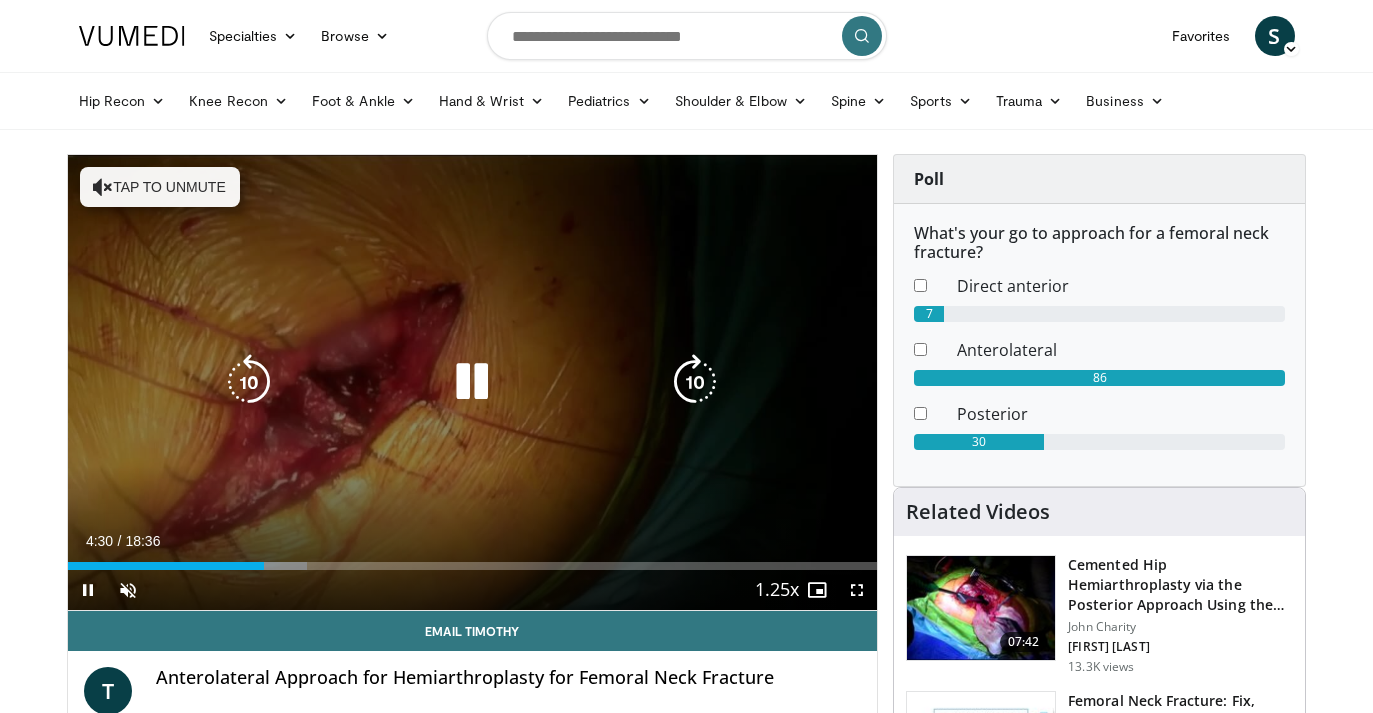 click at bounding box center [472, 382] 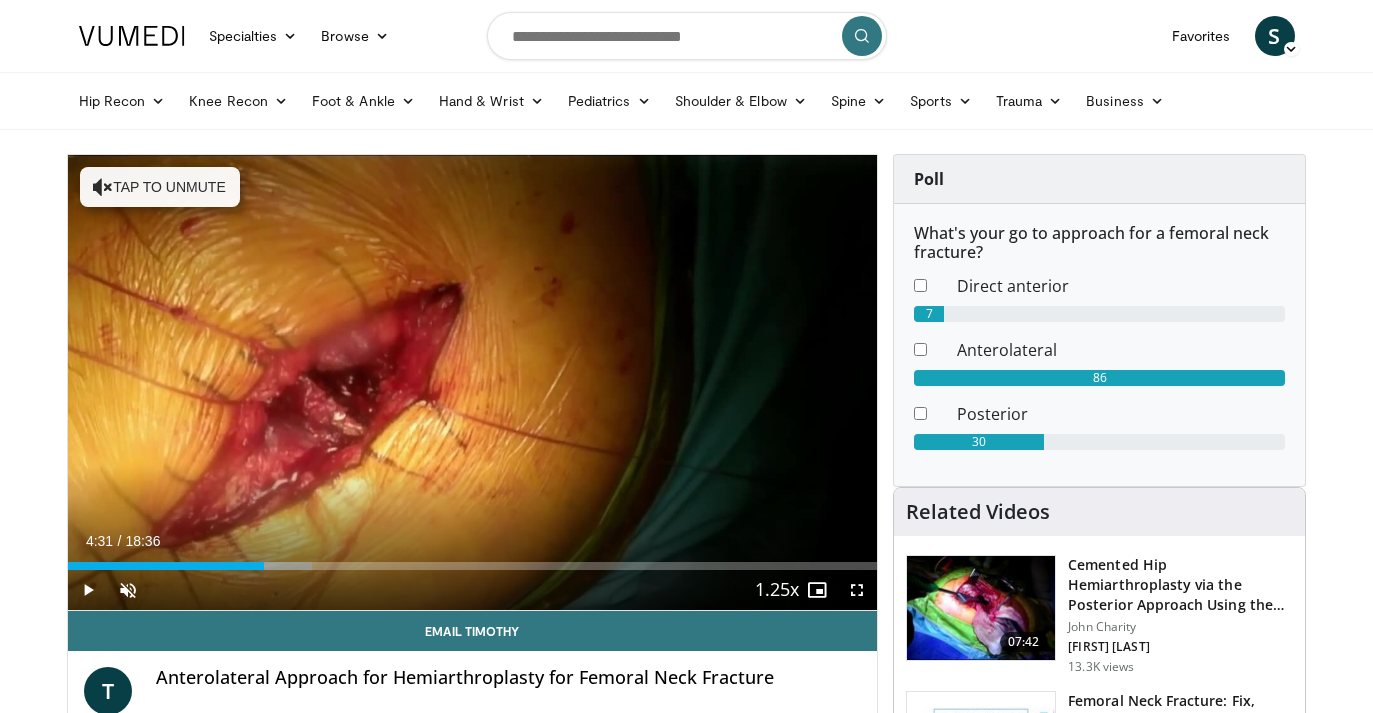 click on "10 seconds
Tap to unmute" at bounding box center [473, 382] 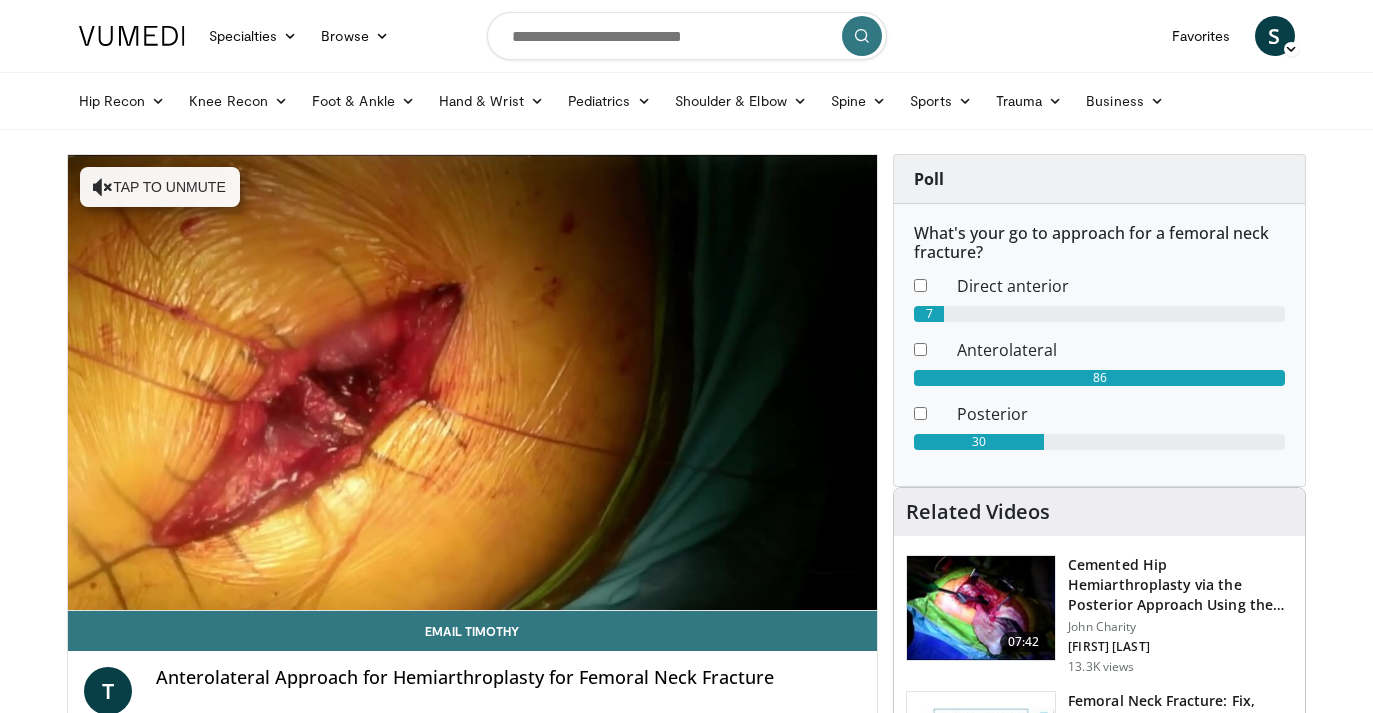 click on "Poll
What's your go to approach for a femoral neck fracture?
Direct anterior
7
Anterolateral
86
Posterior
30" at bounding box center [1099, 320] 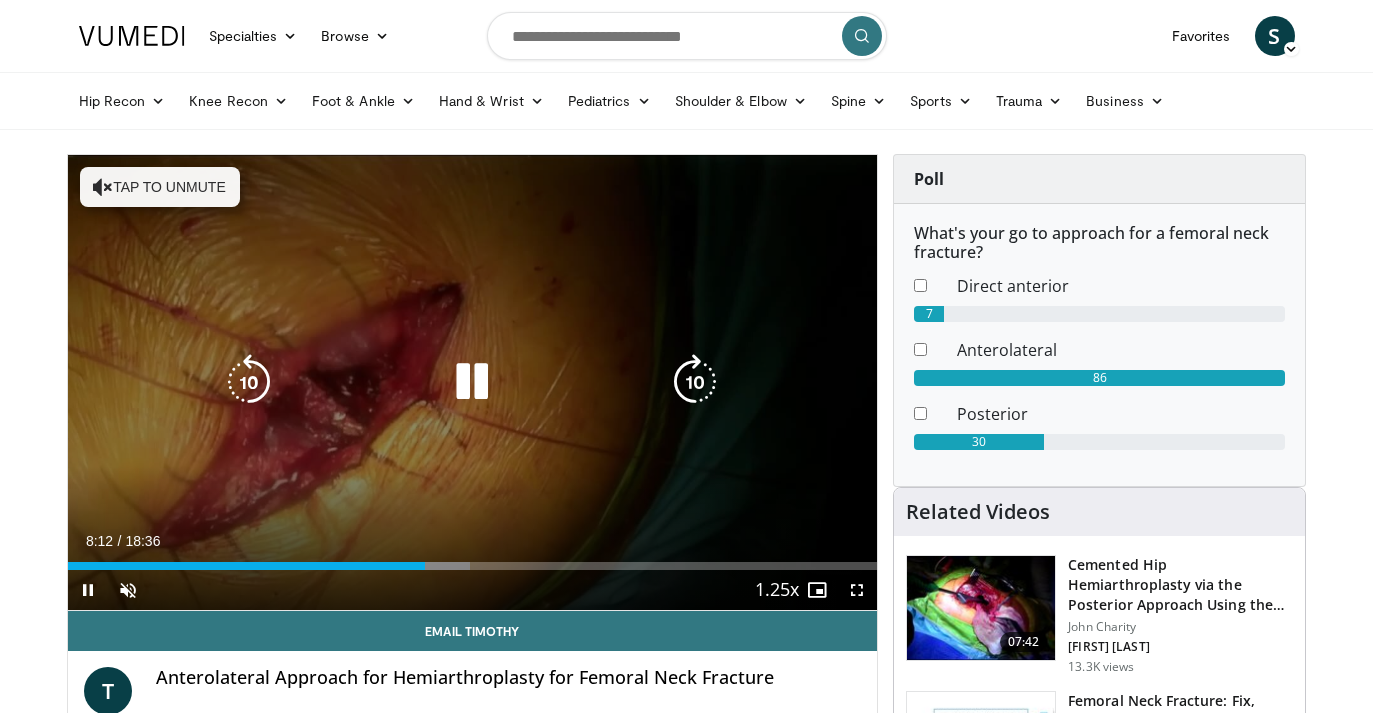 click on "Tap to unmute" at bounding box center (160, 187) 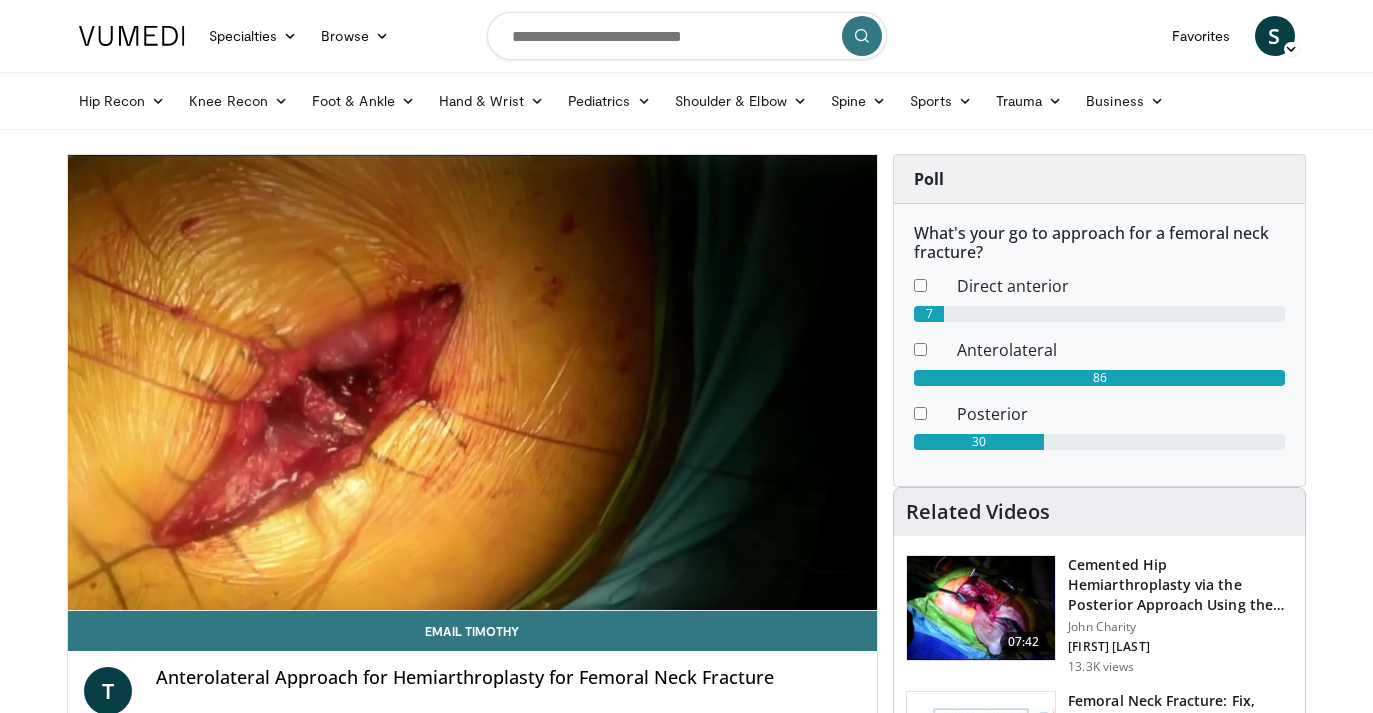 click on "Specialties
Adult & Family Medicine
Allergy, Asthma, Immunology
Anesthesiology
Cardiology
Dental
Dermatology
Endocrinology
Gastroenterology & Hepatology
General Surgery
Hematology & Oncology
Infectious Disease
Nephrology
Neurology
Neurosurgery
Obstetrics & Gynecology
Ophthalmology
Oral Maxillofacial
Orthopaedics
Otolaryngology
Pediatrics
Plastic Surgery
Podiatry
Psychiatry
Pulmonology
Radiation Oncology
Radiology
Rheumatology
Urology" at bounding box center [686, 1983] 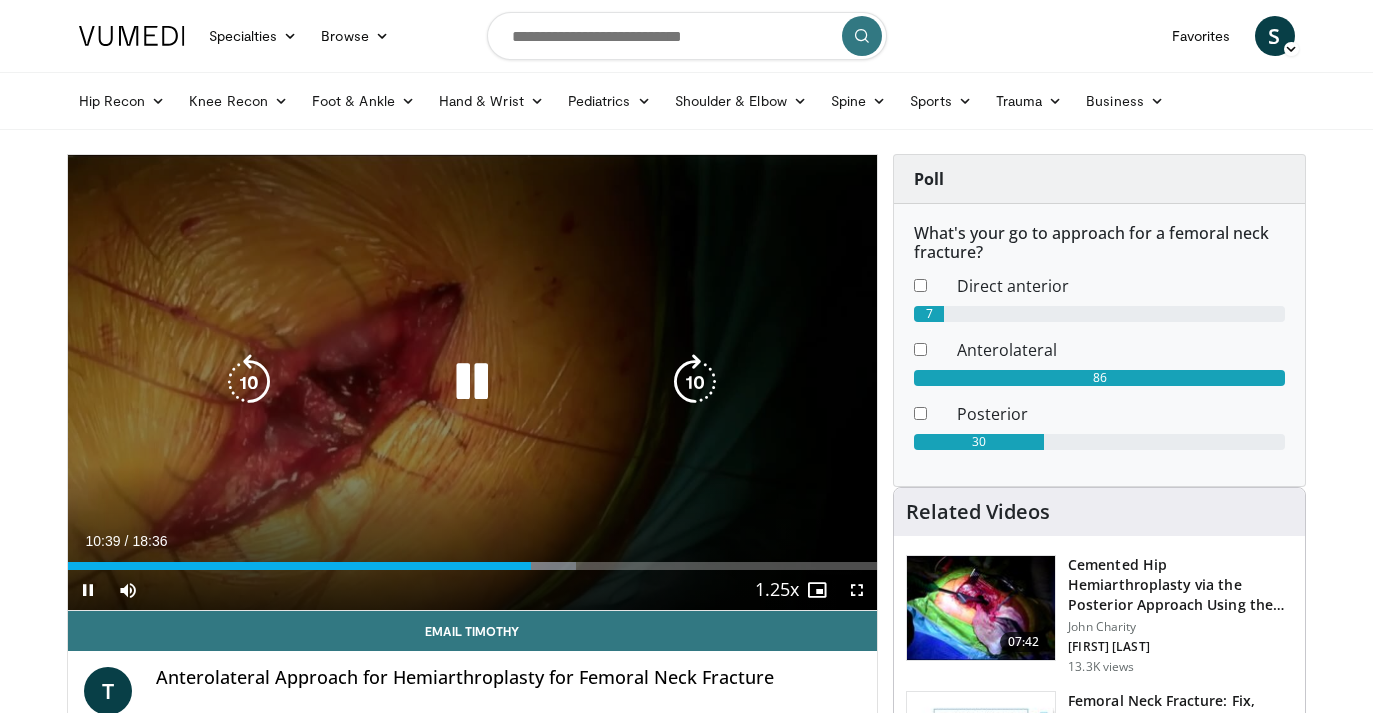 click at bounding box center (472, 382) 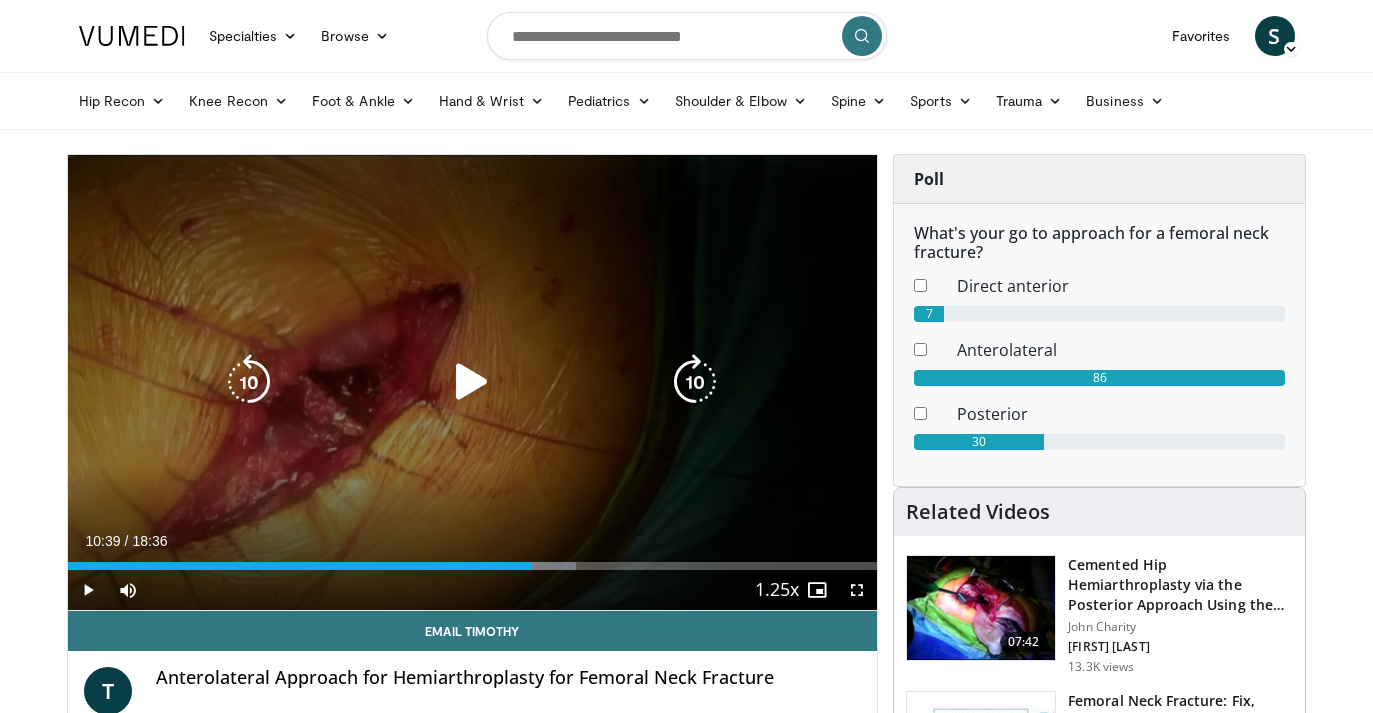 click on "10 seconds
Tap to unmute" at bounding box center [473, 382] 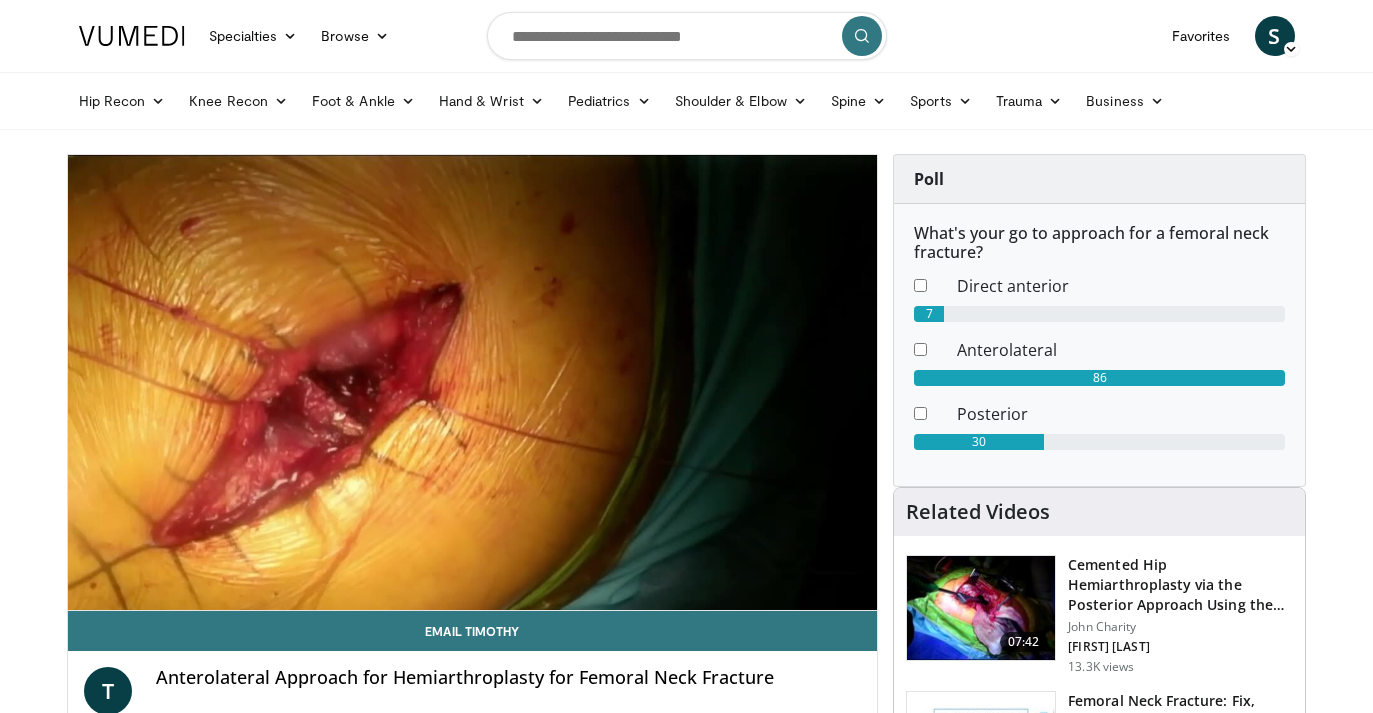 click on "Specialties
Adult & Family Medicine
Allergy, Asthma, Immunology
Anesthesiology
Cardiology
Dental
Dermatology
Endocrinology
Gastroenterology & Hepatology
General Surgery
Hematology & Oncology
Infectious Disease
Nephrology
Neurology
Neurosurgery
Obstetrics & Gynecology
Ophthalmology
Oral Maxillofacial
Orthopaedics
Otolaryngology
Pediatrics
Plastic Surgery
Podiatry
Psychiatry
Pulmonology
Radiation Oncology
Radiology
Rheumatology
Urology" at bounding box center (686, 1983) 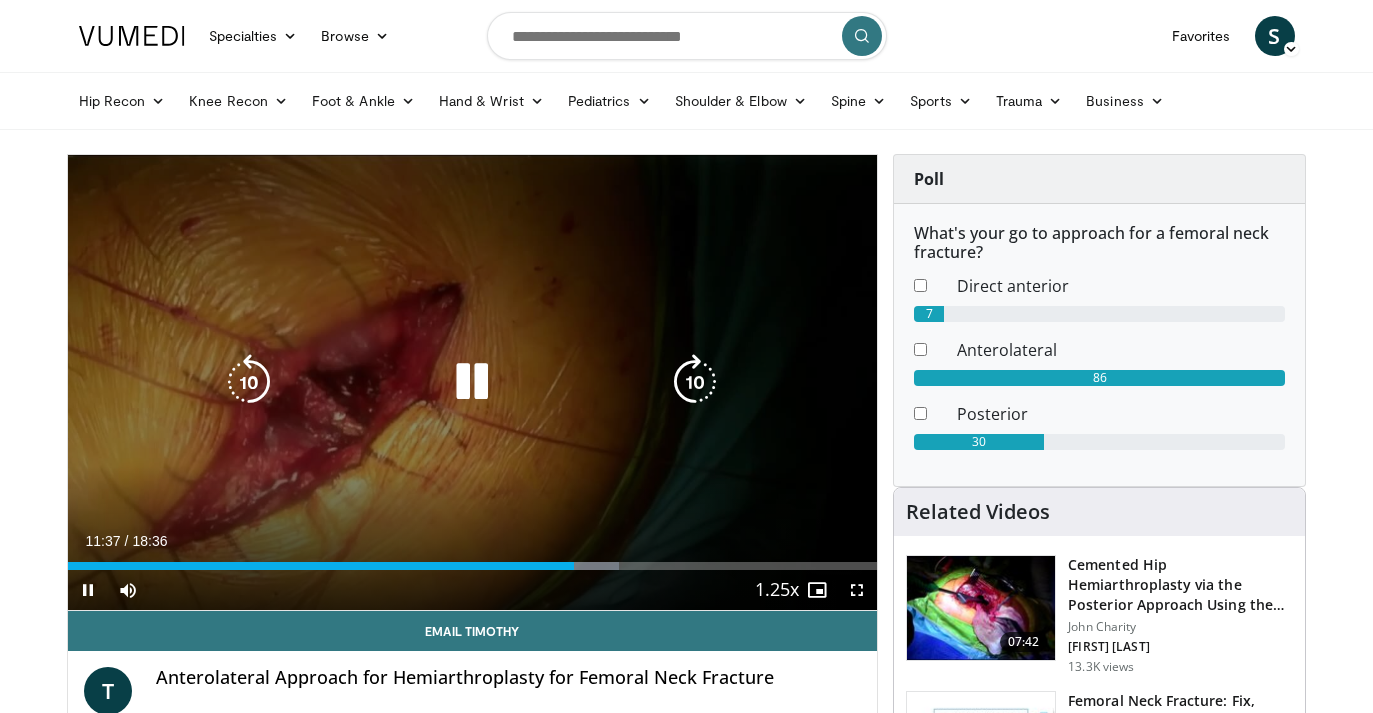 click at bounding box center [472, 382] 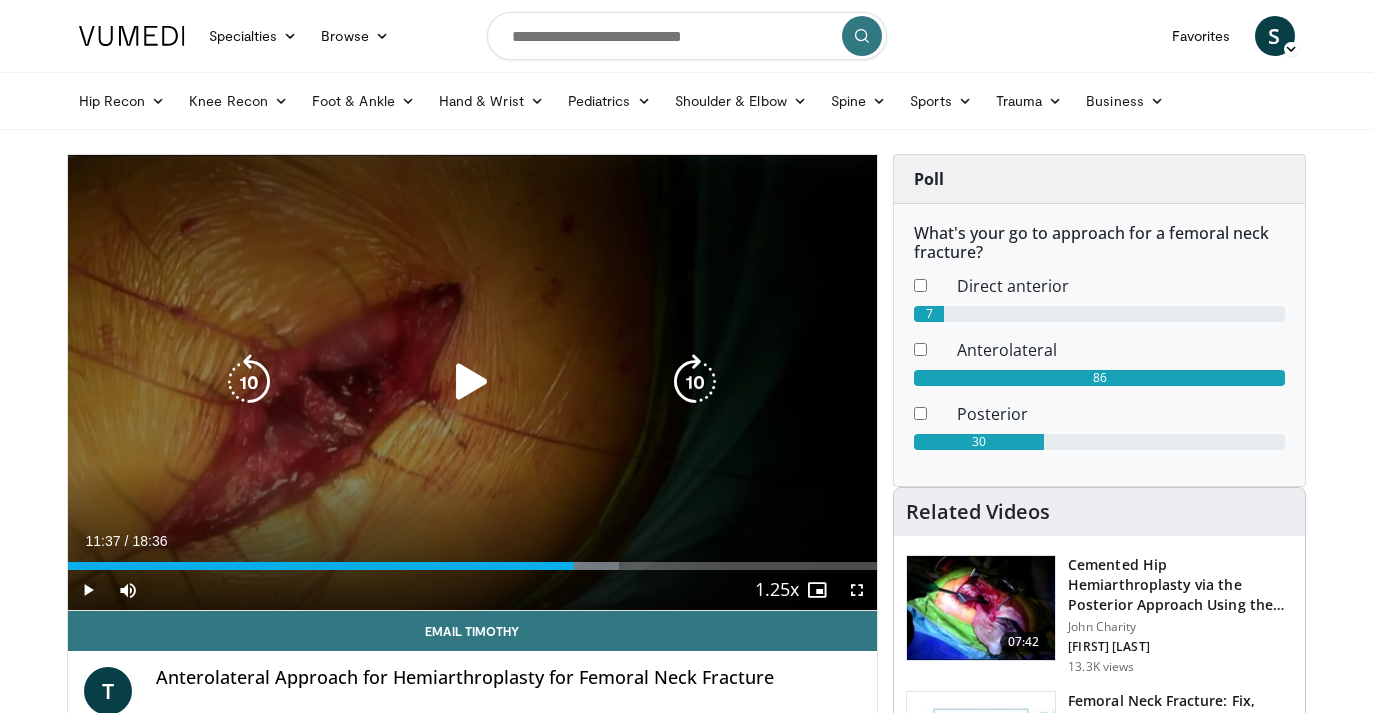 click at bounding box center (472, 382) 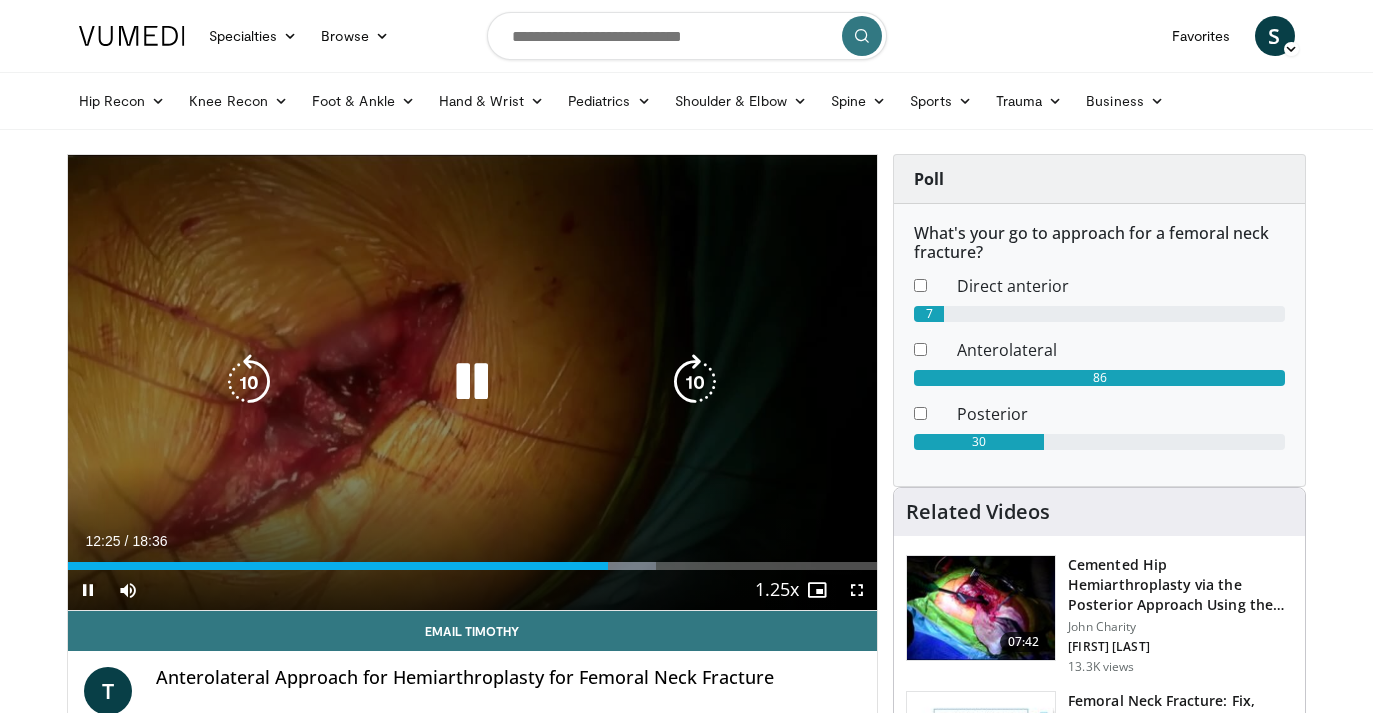 click at bounding box center (472, 382) 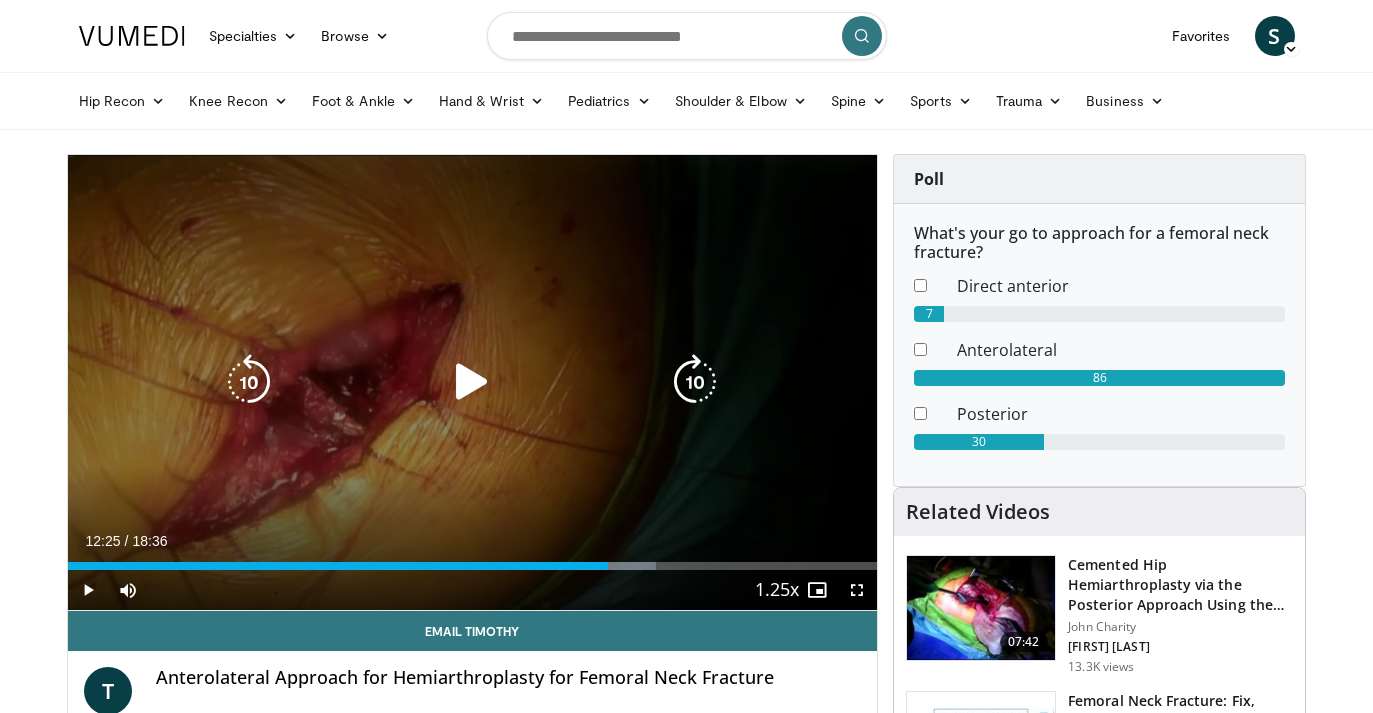 click at bounding box center [472, 382] 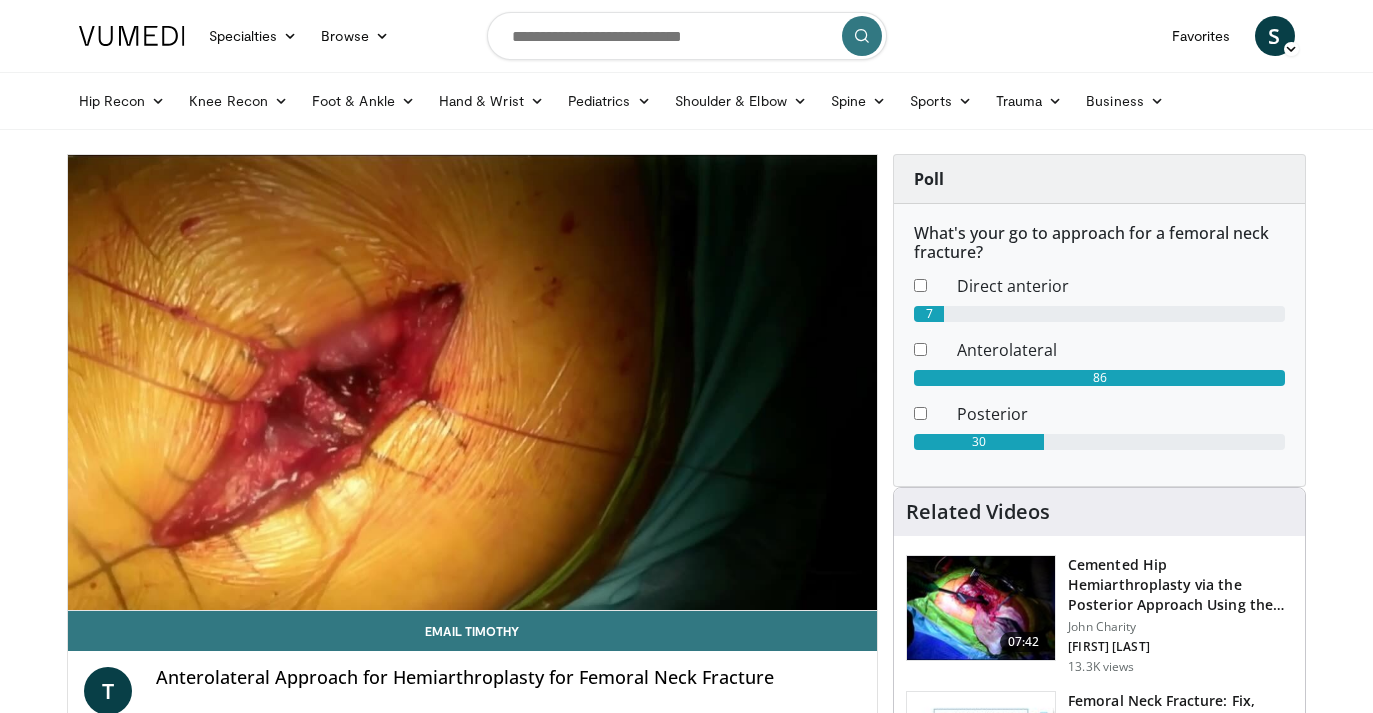 click on "Poll
What's your go to approach for a femoral neck fracture?
Direct anterior
7
Anterolateral
86
Posterior
30" at bounding box center [1099, 320] 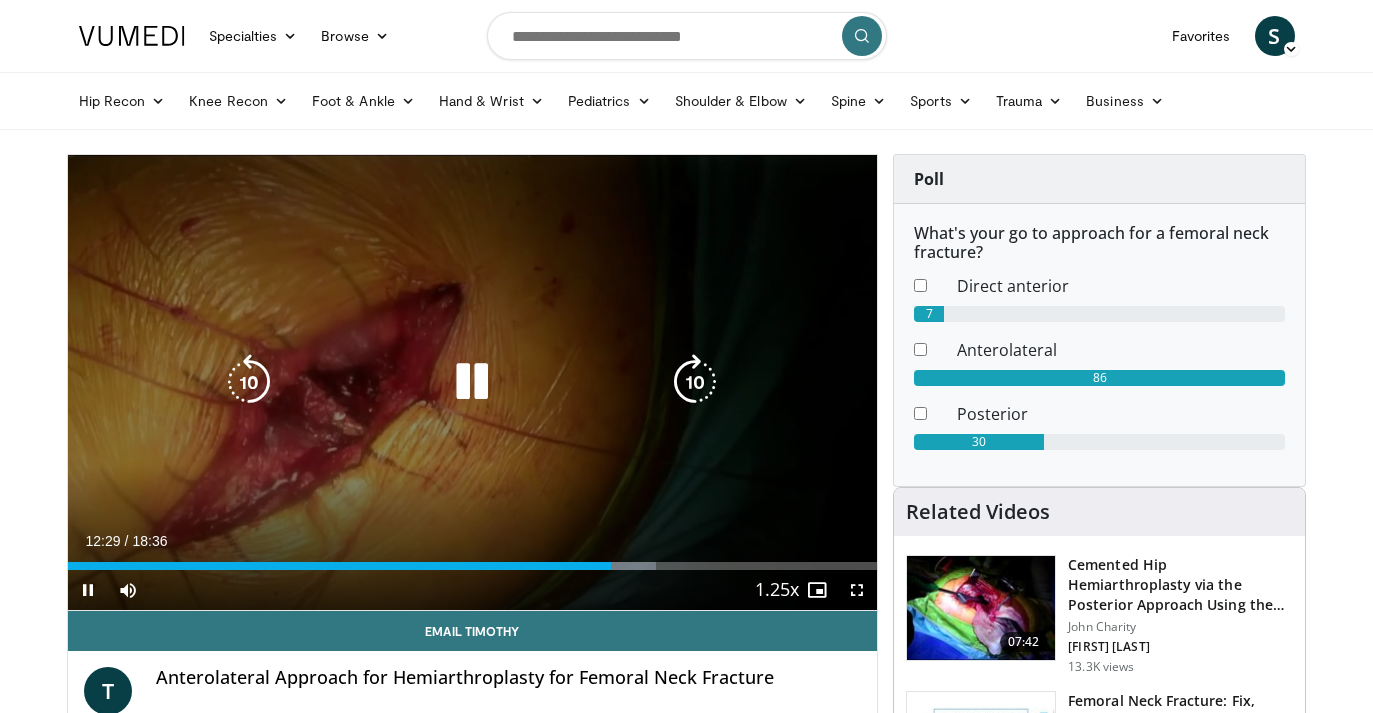 click at bounding box center (472, 382) 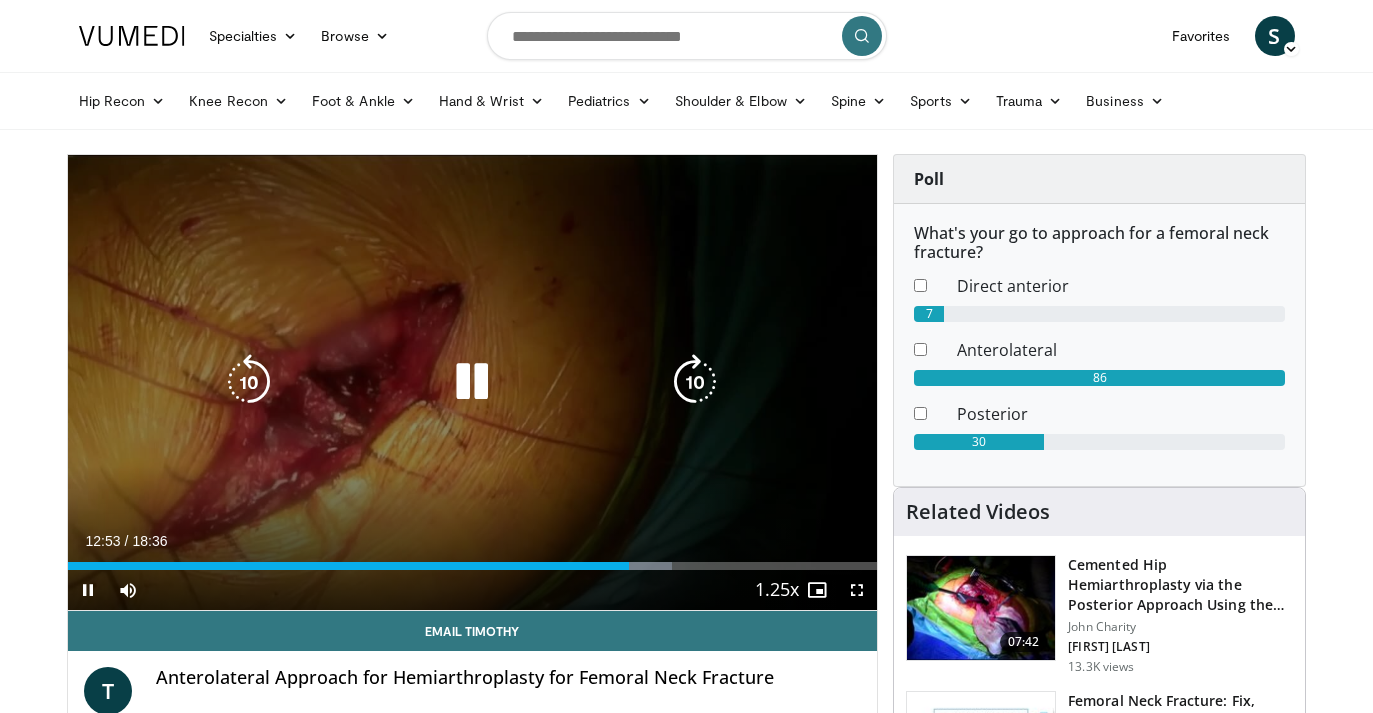 click at bounding box center (472, 382) 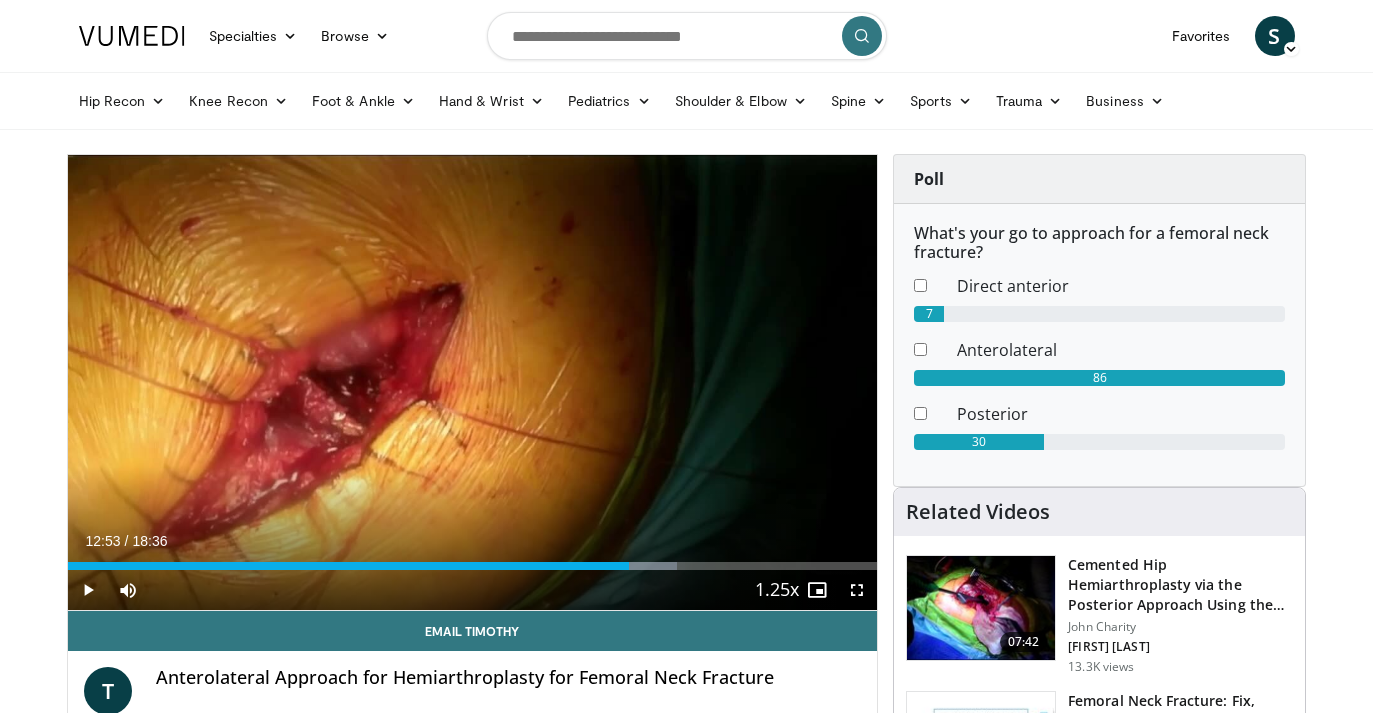 click on "Specialties
Adult & Family Medicine
Allergy, Asthma, Immunology
Anesthesiology
Cardiology
Dental
Dermatology
Endocrinology
Gastroenterology & Hepatology
General Surgery
Hematology & Oncology
Infectious Disease
Nephrology
Neurology
Neurosurgery
Obstetrics & Gynecology
Ophthalmology
Oral Maxillofacial
Orthopaedics
Otolaryngology
Pediatrics
Plastic Surgery
Podiatry
Psychiatry
Pulmonology
Radiation Oncology
Radiology
Rheumatology
Urology" at bounding box center [686, 1983] 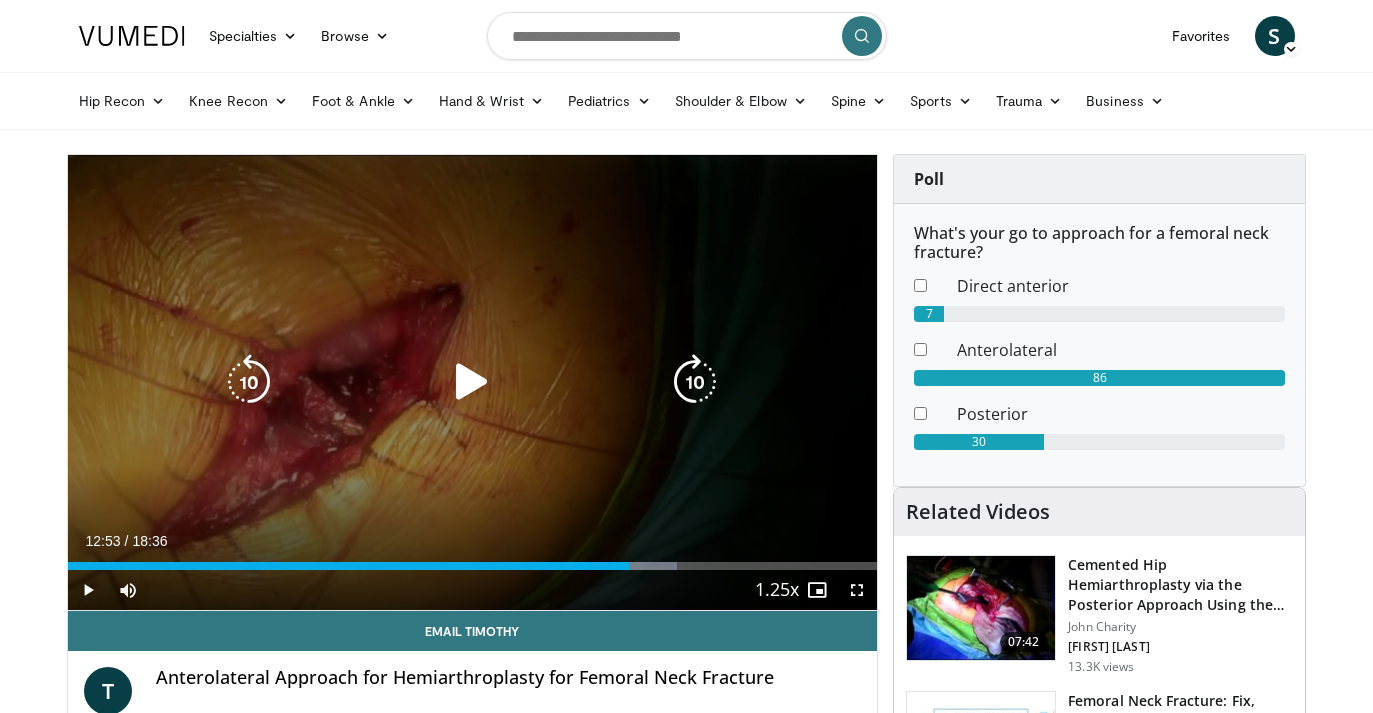 click at bounding box center (472, 382) 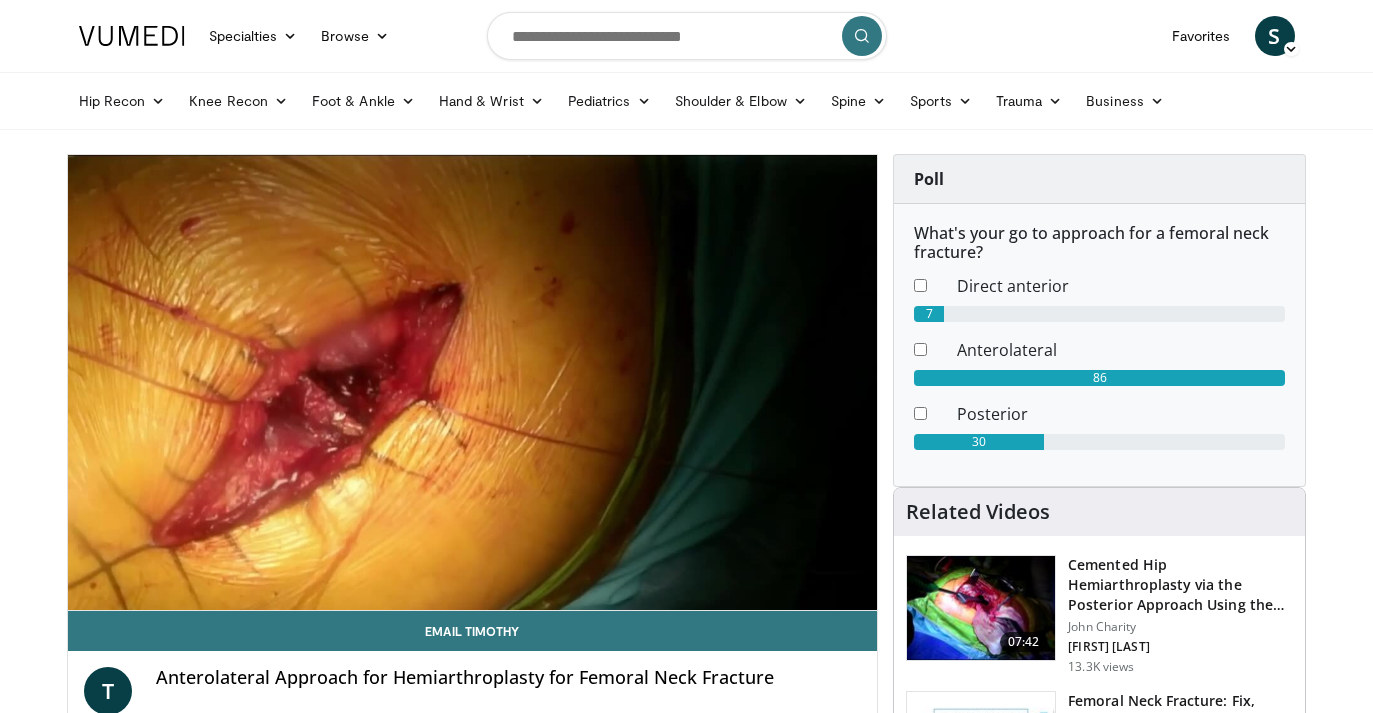 click on "Poll
What's your go to approach for a femoral neck fracture?
Direct anterior
7
Anterolateral
86
Posterior
30" at bounding box center [1099, 320] 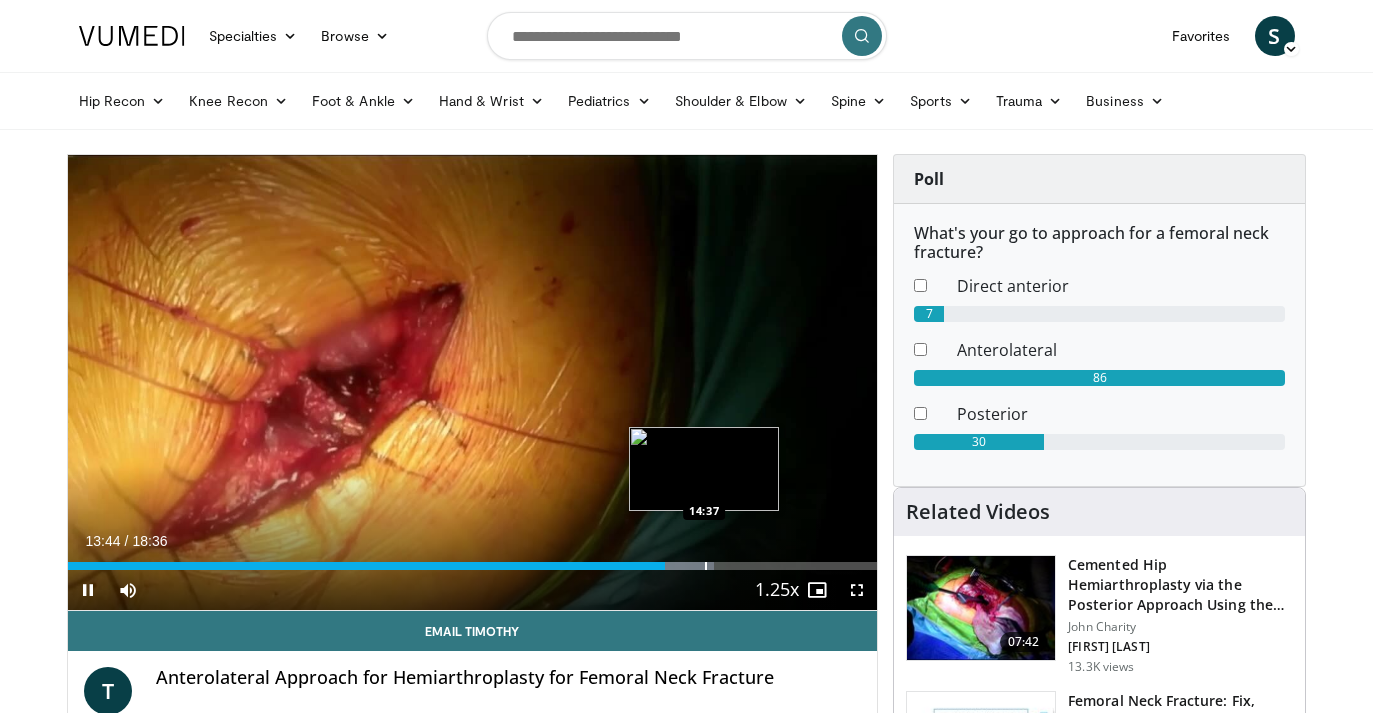 click at bounding box center (706, 566) 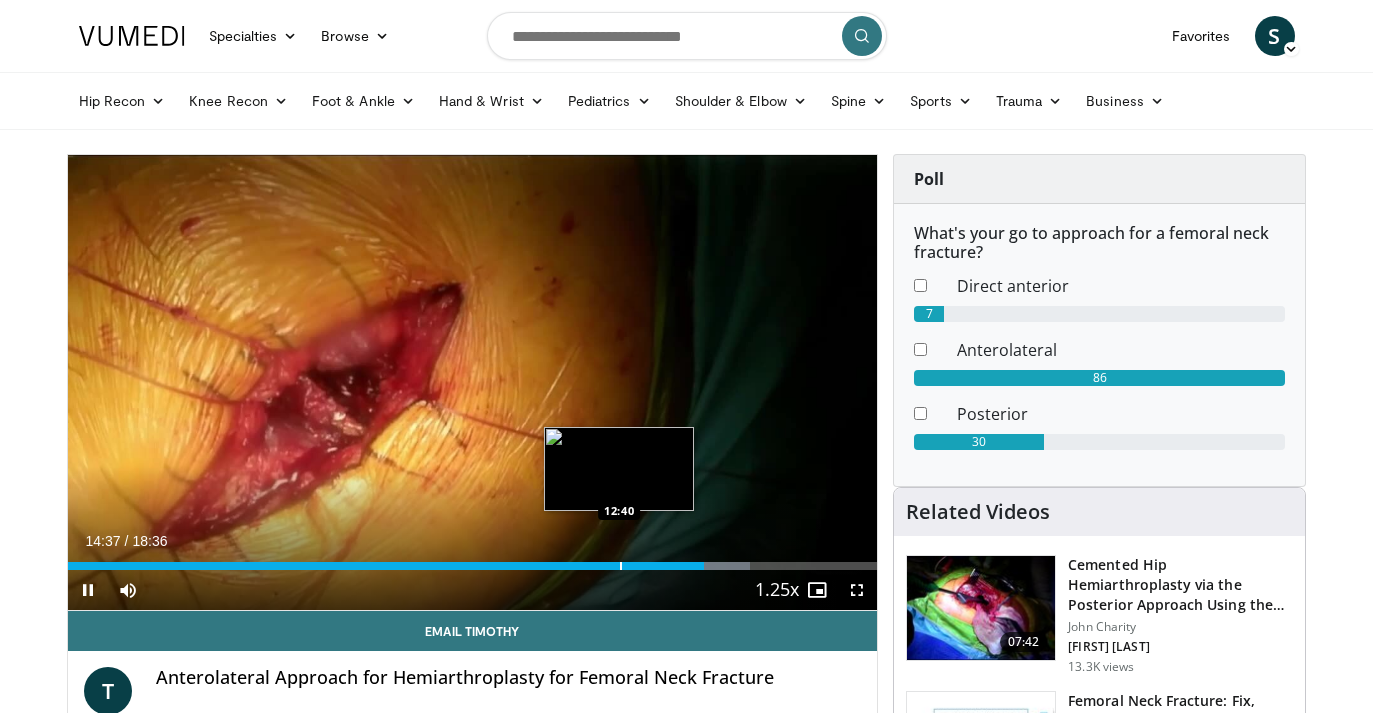 click at bounding box center [621, 566] 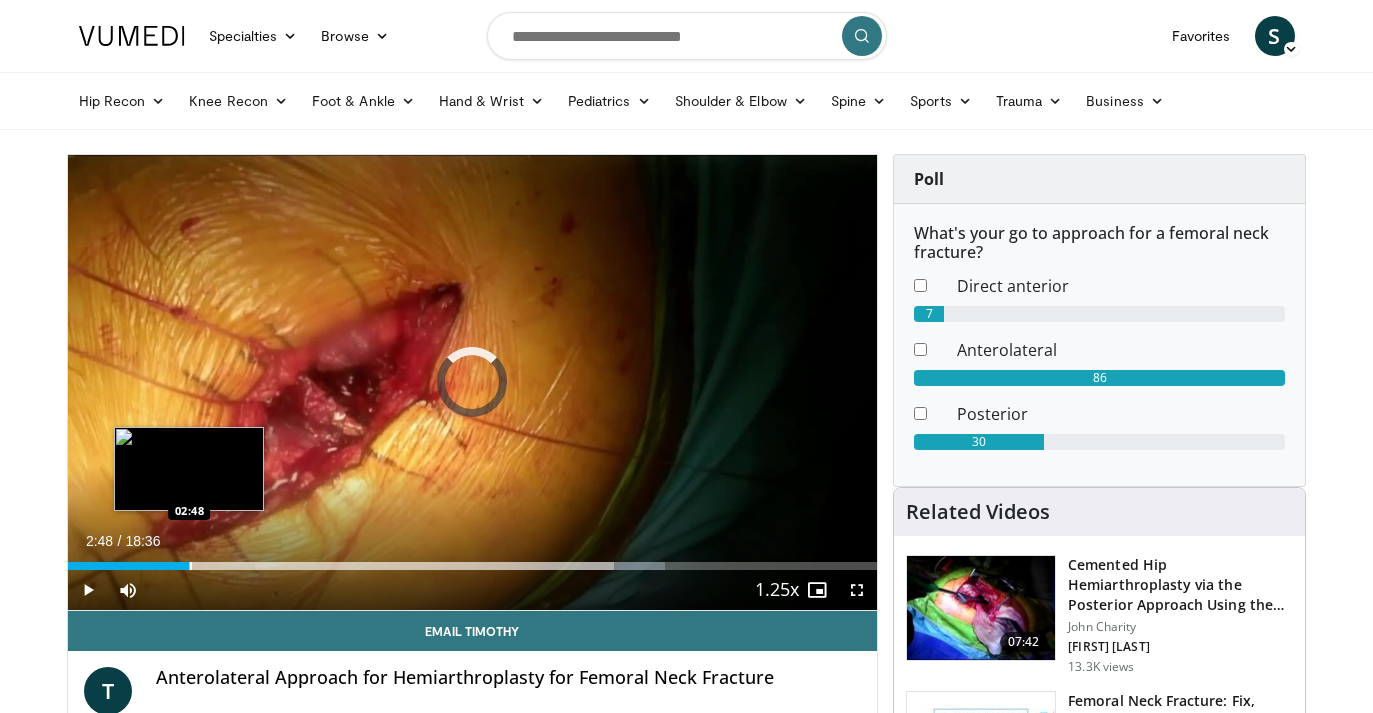 click at bounding box center (191, 566) 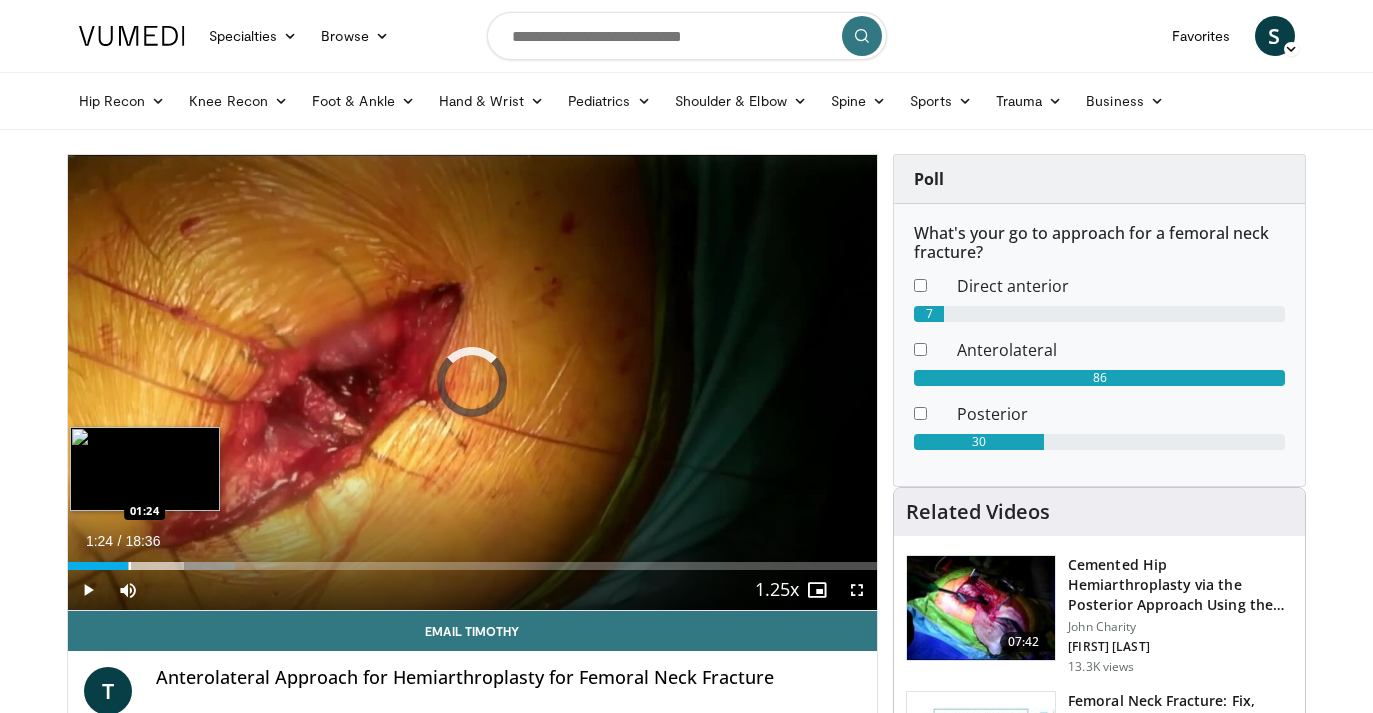 click at bounding box center [130, 566] 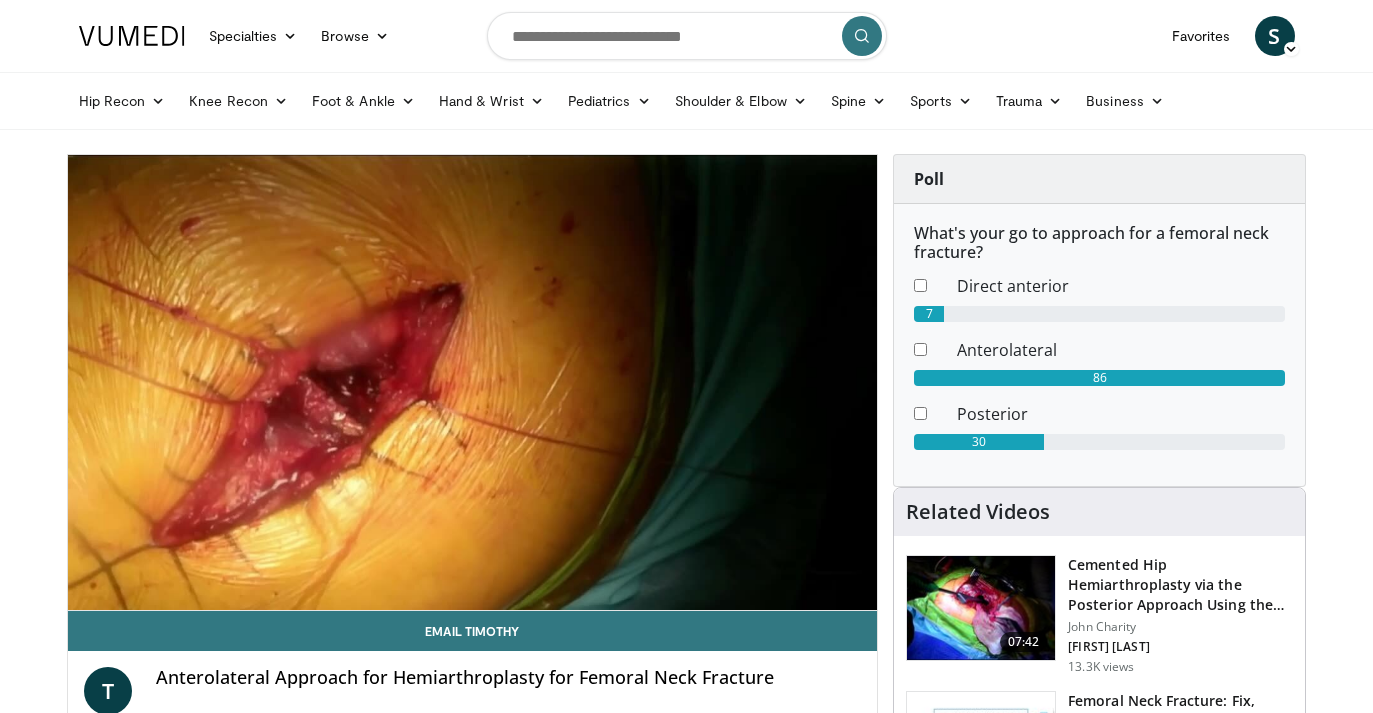 click on "Specialties
Adult & Family Medicine
Allergy, Asthma, Immunology
Anesthesiology
Cardiology
Dental
Dermatology
Endocrinology
Gastroenterology & Hepatology
General Surgery
Hematology & Oncology
Infectious Disease
Nephrology
Neurology
Neurosurgery
Obstetrics & Gynecology
Ophthalmology
Oral Maxillofacial
Orthopaedics
Otolaryngology
Pediatrics
Plastic Surgery
Podiatry
Psychiatry
Pulmonology
Radiation Oncology
Radiology
Rheumatology
Urology" at bounding box center (686, 1983) 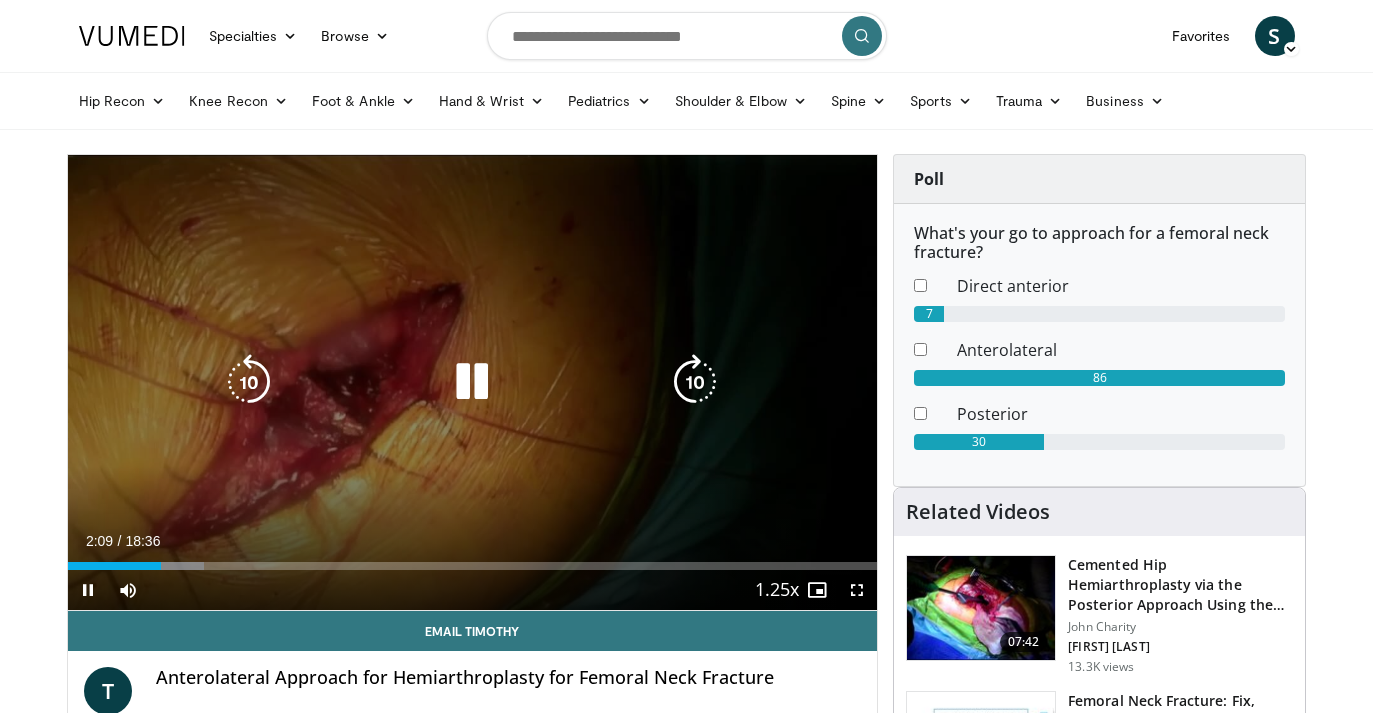 click on "10 seconds
Tap to unmute" at bounding box center [473, 382] 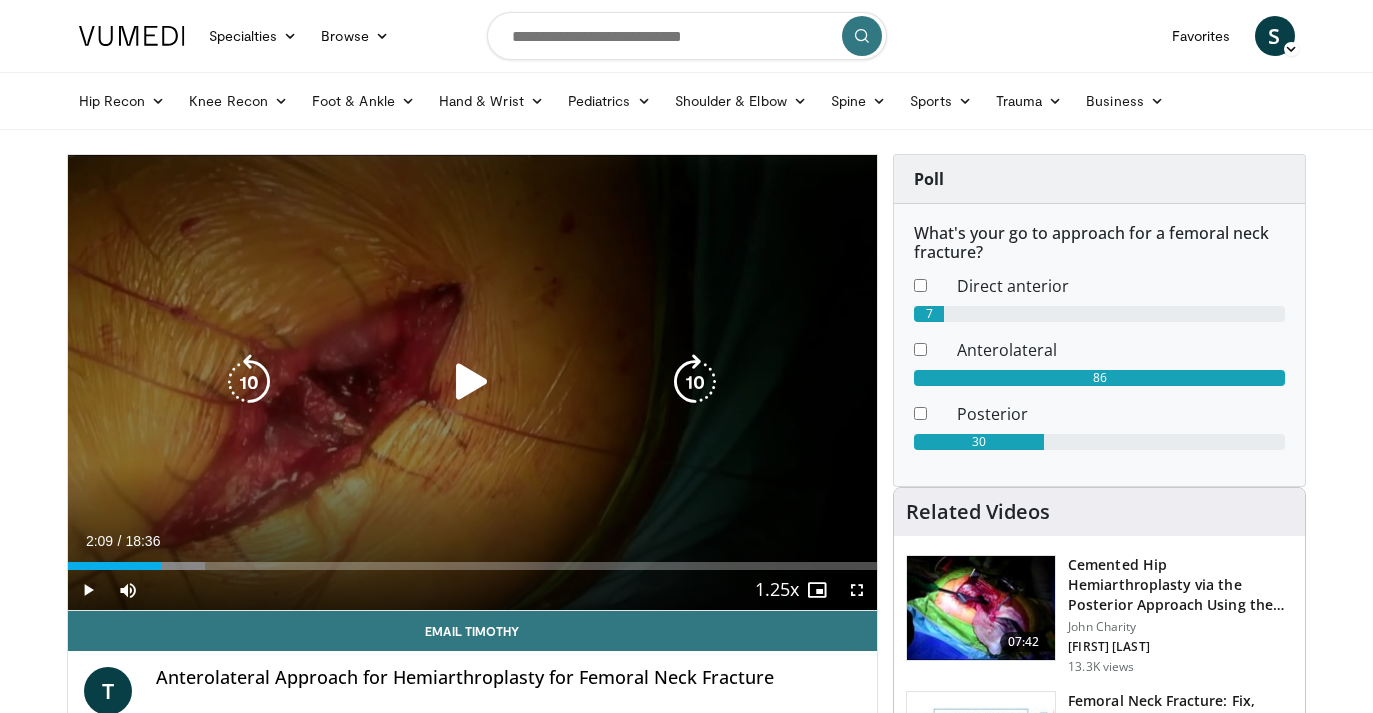 click at bounding box center [472, 382] 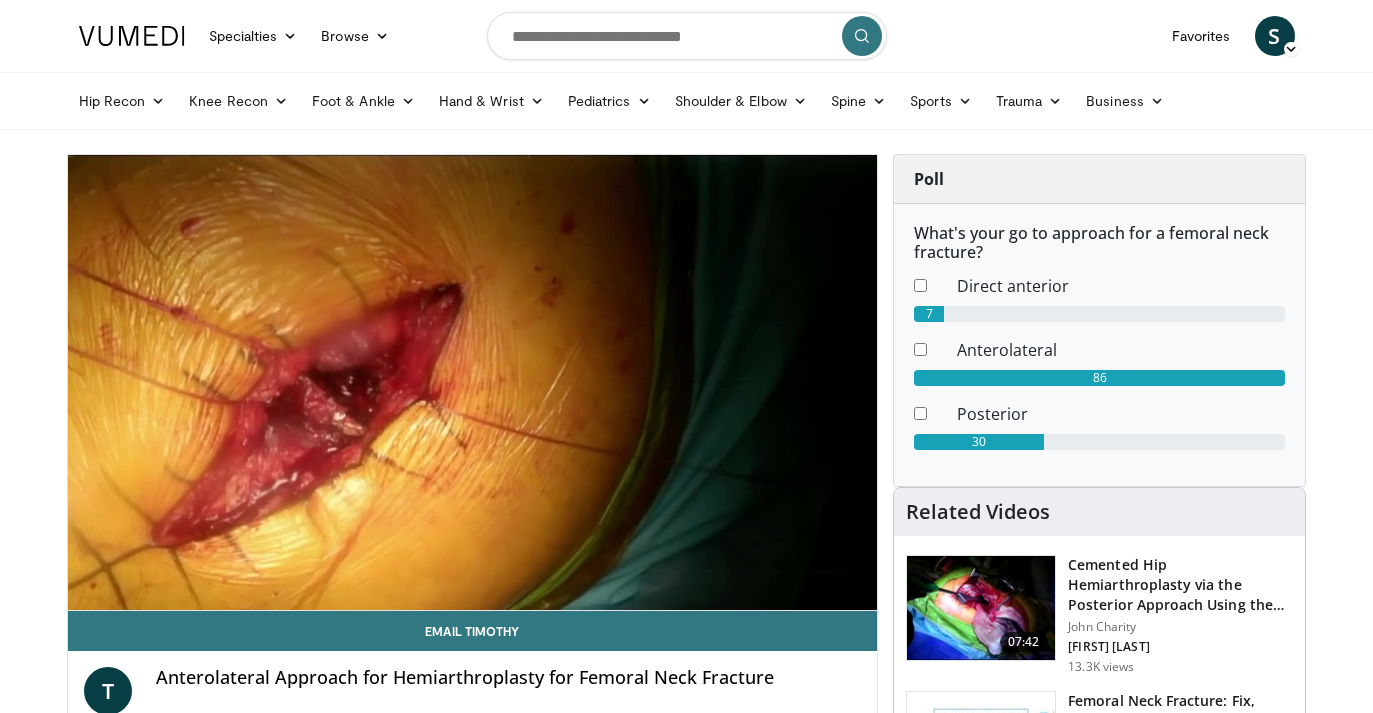 click on "Poll
What's your go to approach for a femoral neck fracture?
Direct anterior
7
Anterolateral
86
Posterior
30" at bounding box center [1099, 320] 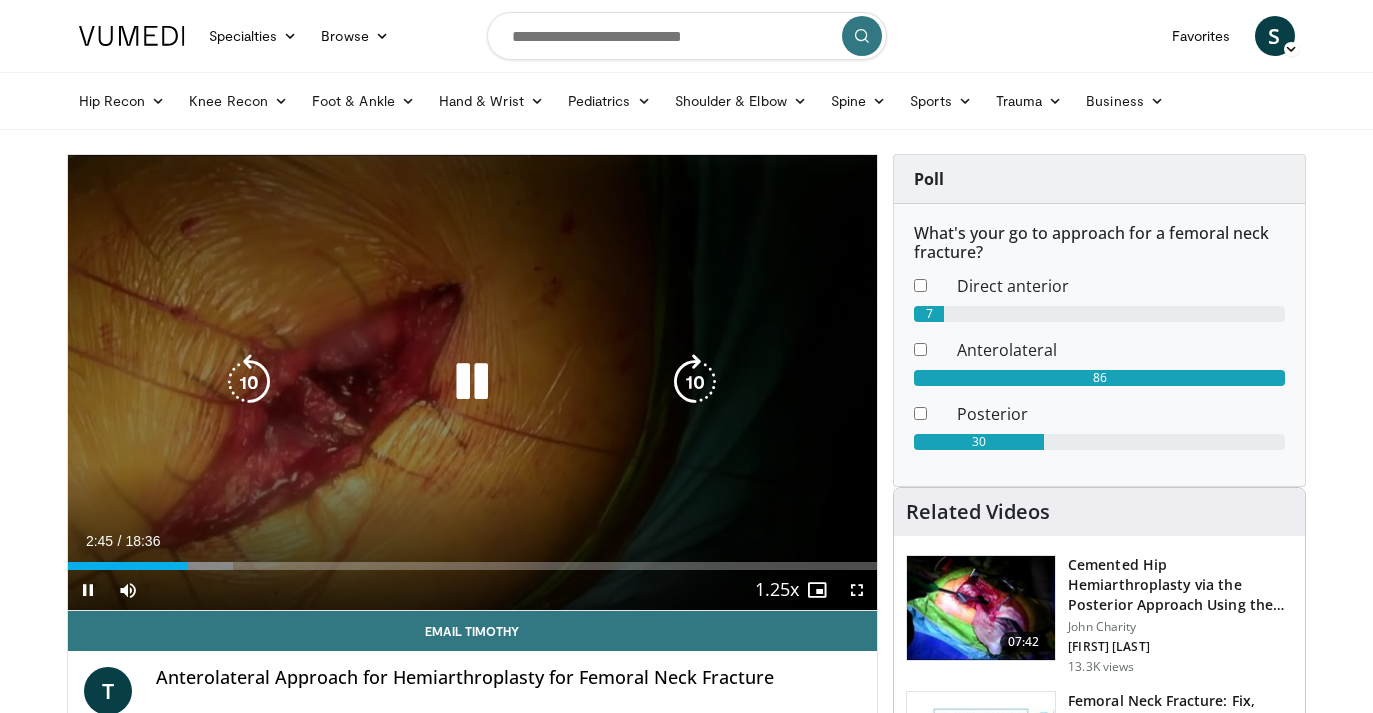 click on "10 seconds
Tap to unmute" at bounding box center (473, 382) 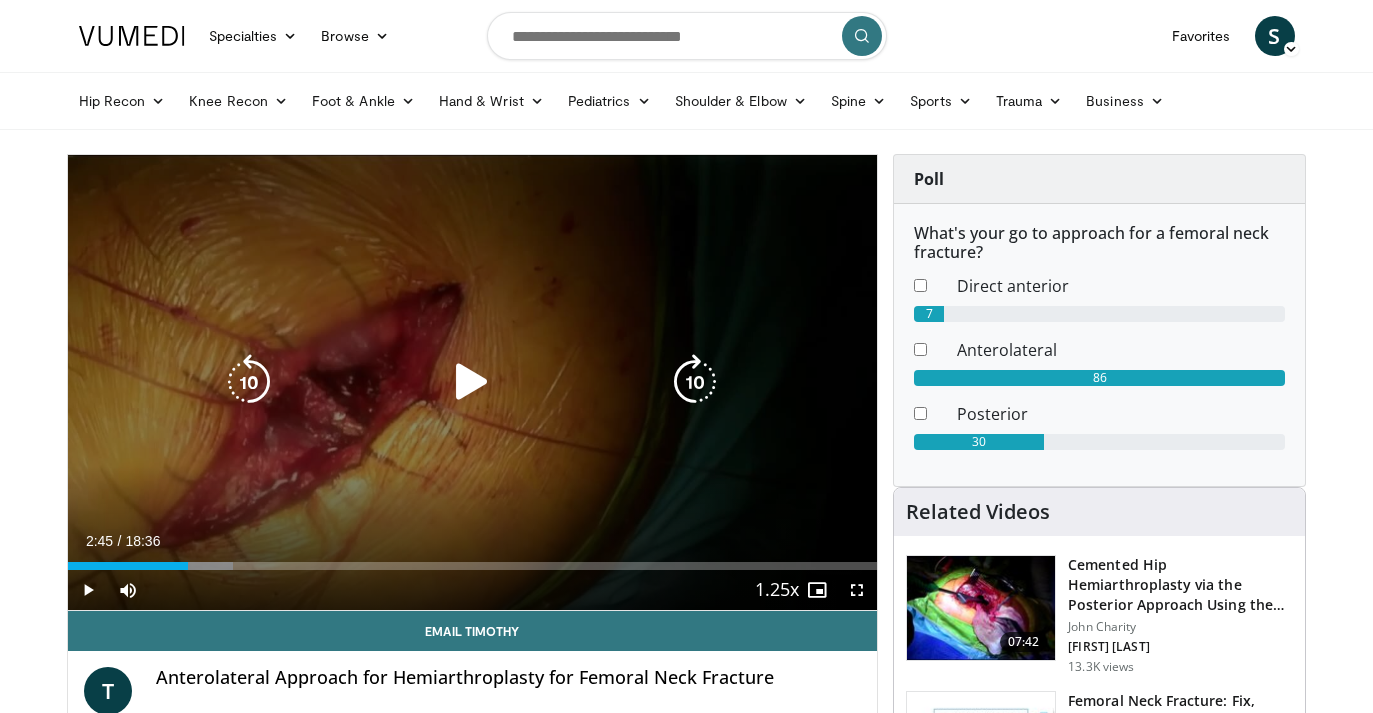 click at bounding box center (472, 382) 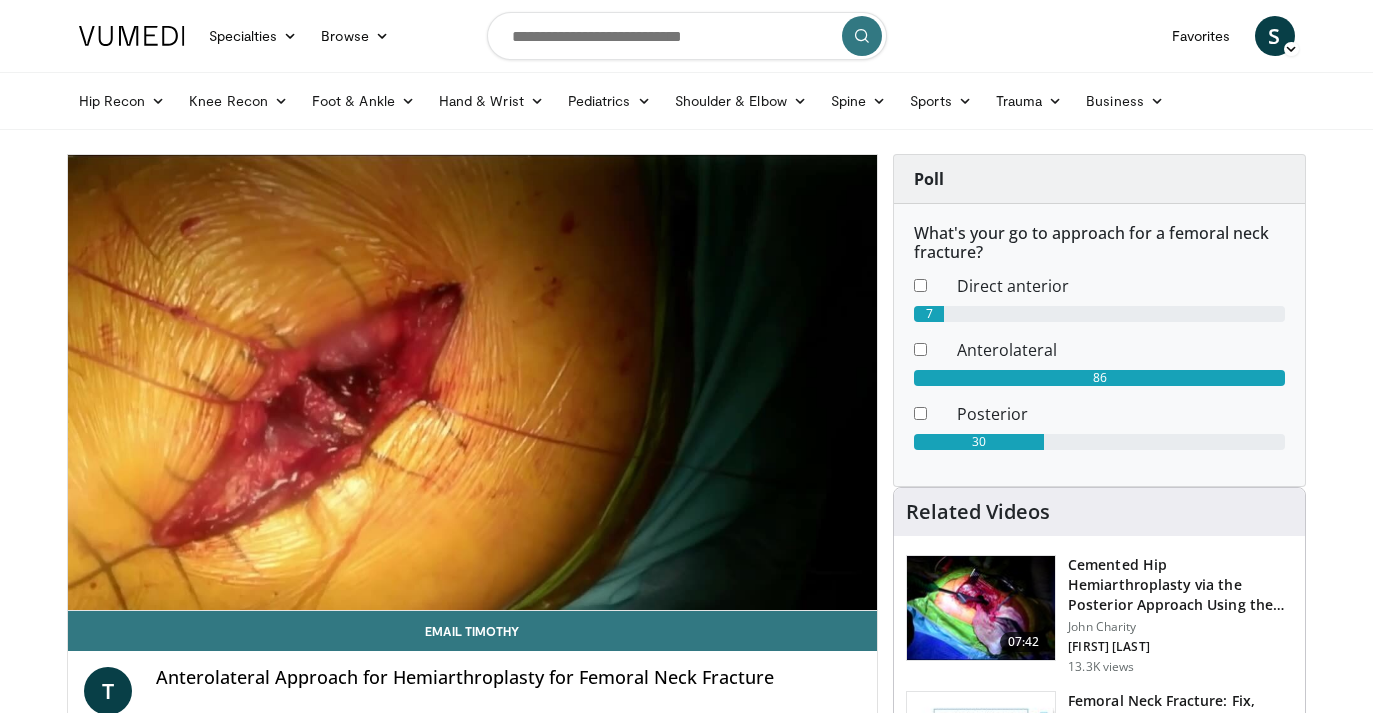 click on "Specialties
Adult & Family Medicine
Allergy, Asthma, Immunology
Anesthesiology
Cardiology
Dental
Dermatology
Endocrinology
Gastroenterology & Hepatology
General Surgery
Hematology & Oncology
Infectious Disease
Nephrology
Neurology
Neurosurgery
Obstetrics & Gynecology
Ophthalmology
Oral Maxillofacial
Orthopaedics
Otolaryngology
Pediatrics
Plastic Surgery
Podiatry
Psychiatry
Pulmonology
Radiation Oncology
Radiology
Rheumatology
Urology" at bounding box center (686, 1983) 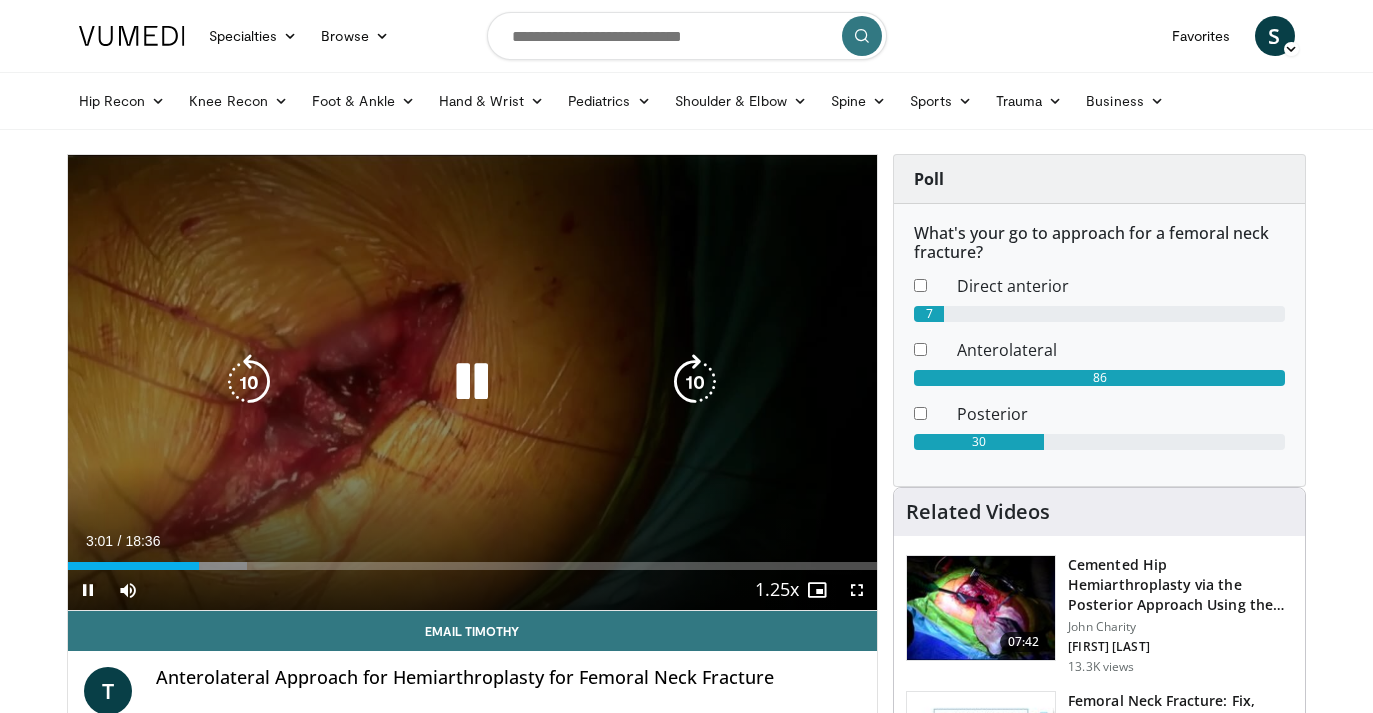 click at bounding box center (249, 382) 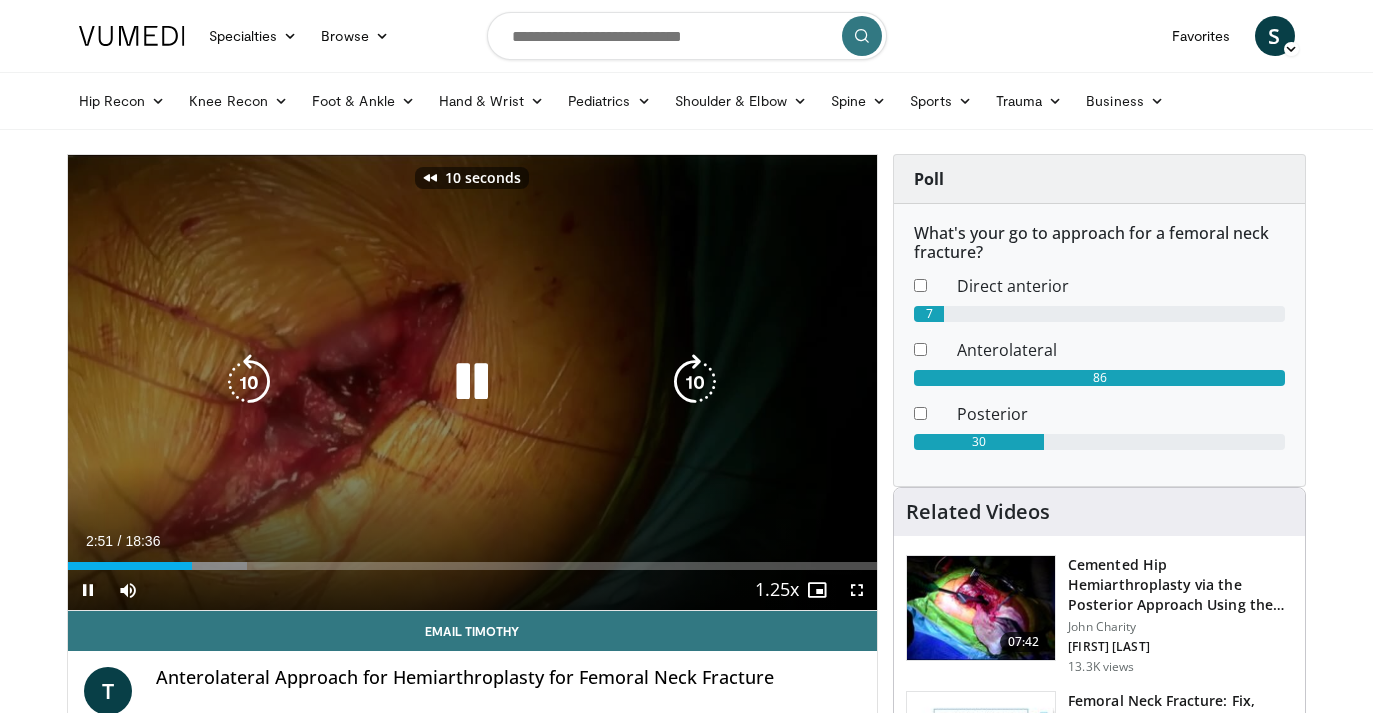 click at bounding box center (249, 382) 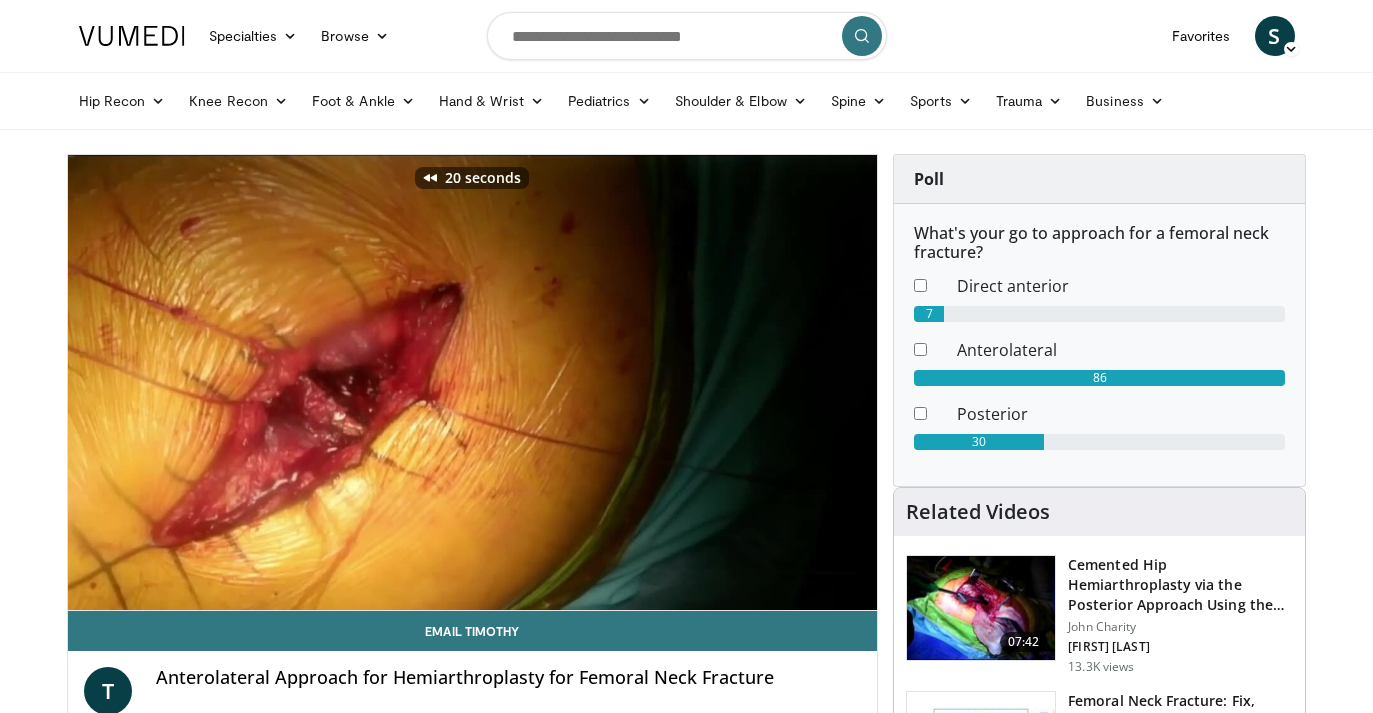 click on "Poll
What's your go to approach for a femoral neck fracture?
Direct anterior
7
Anterolateral
86
Posterior
30" at bounding box center (1099, 320) 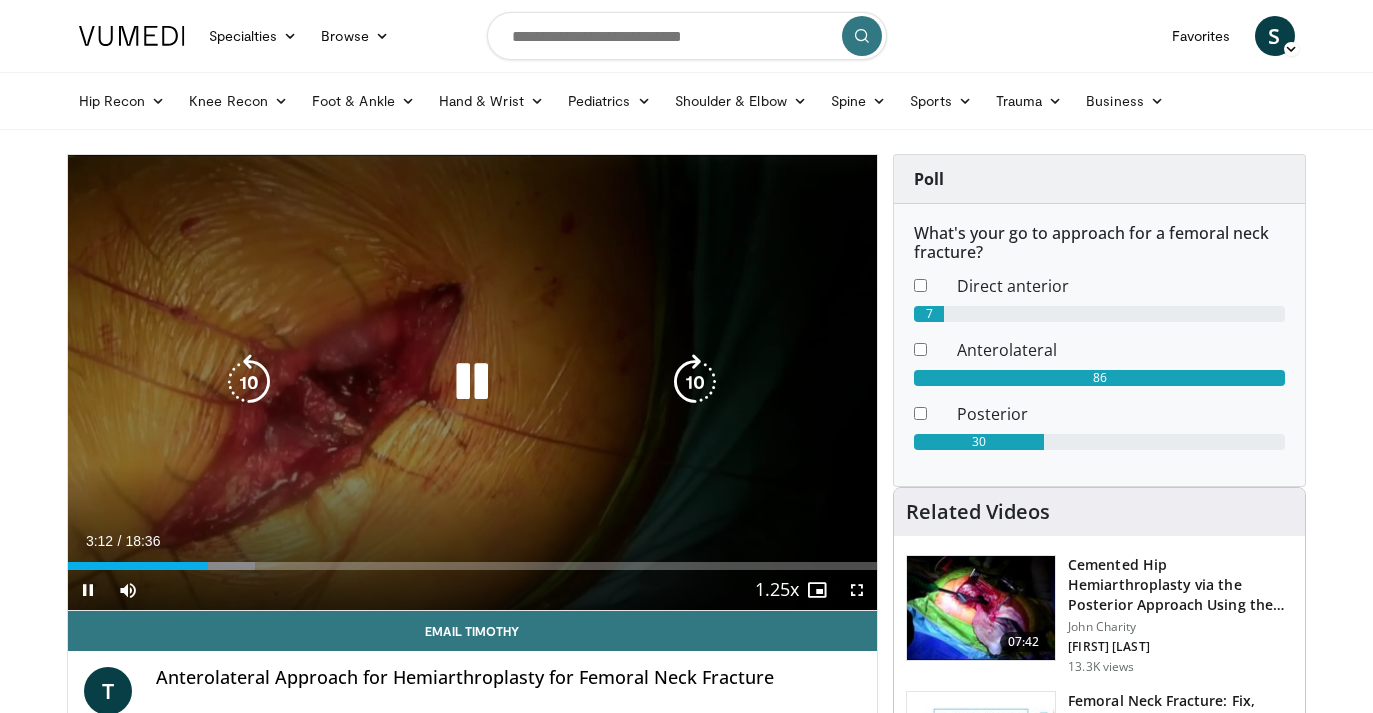 click at bounding box center [472, 382] 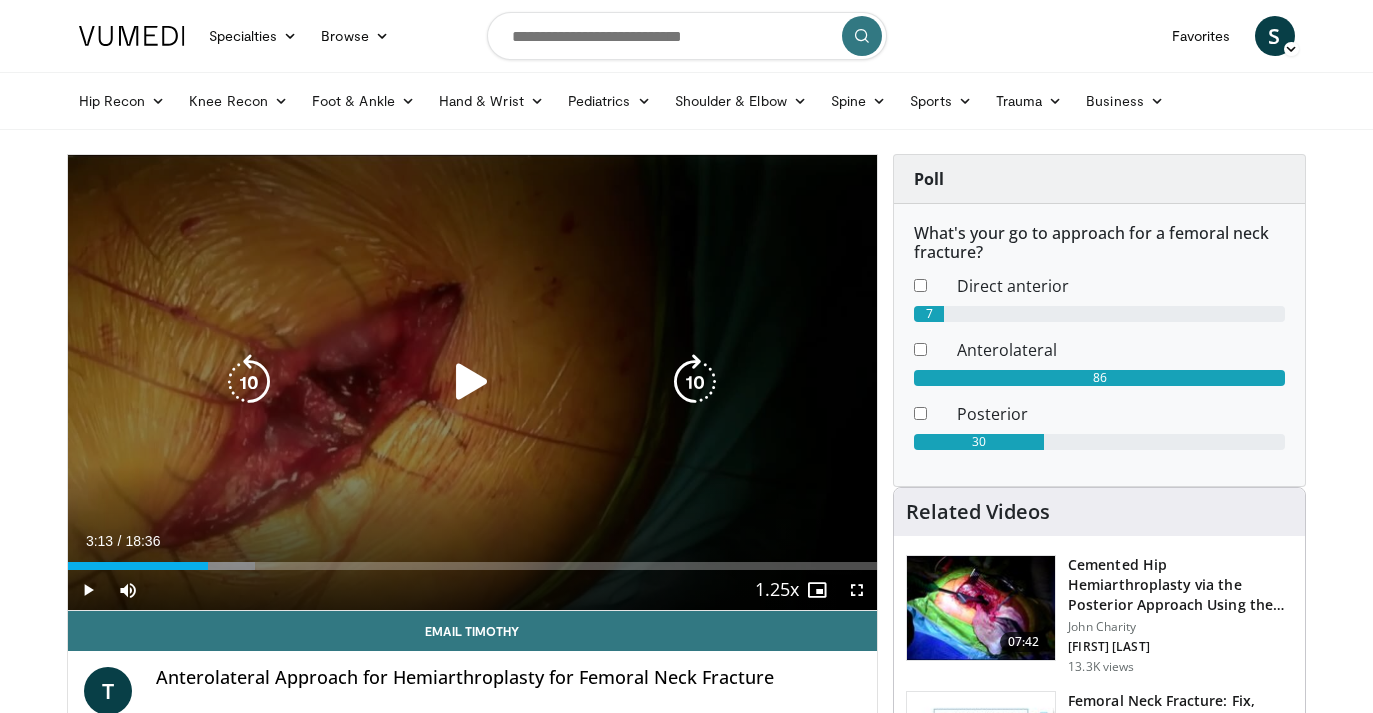 click at bounding box center (472, 382) 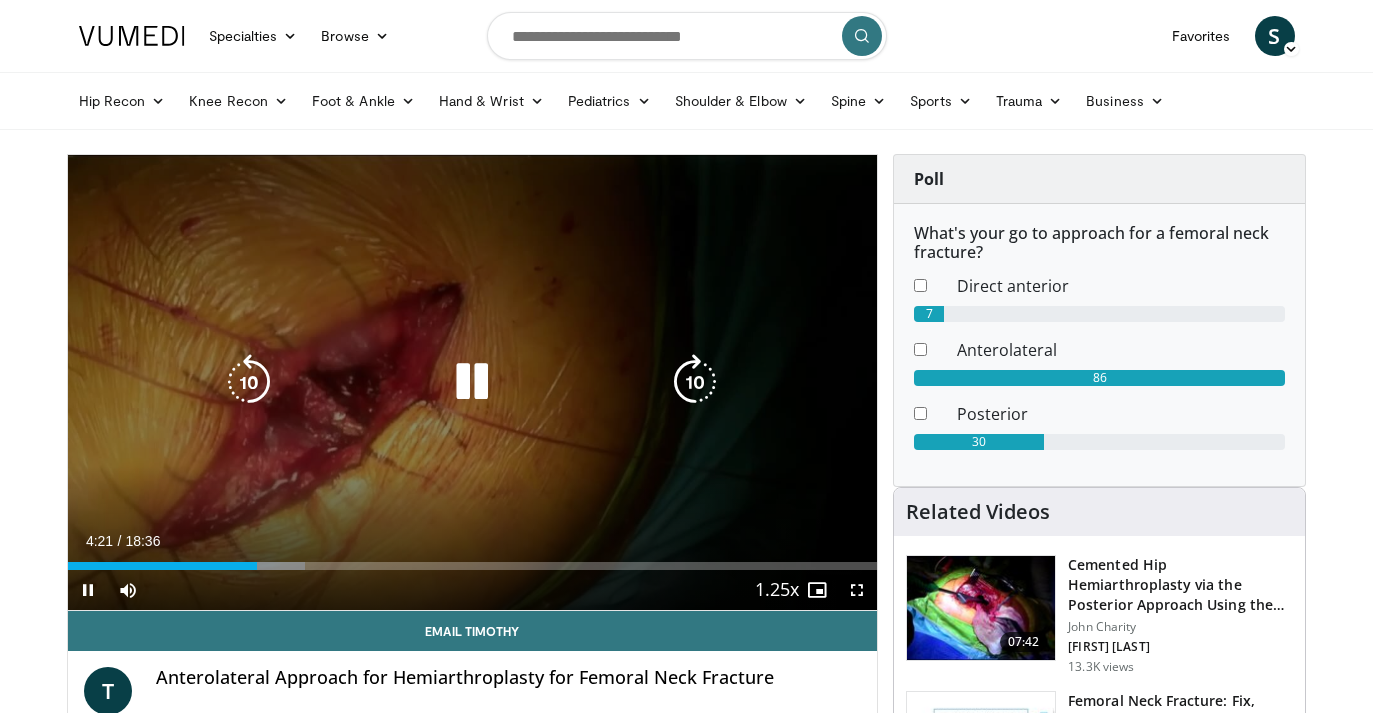 click at bounding box center [472, 382] 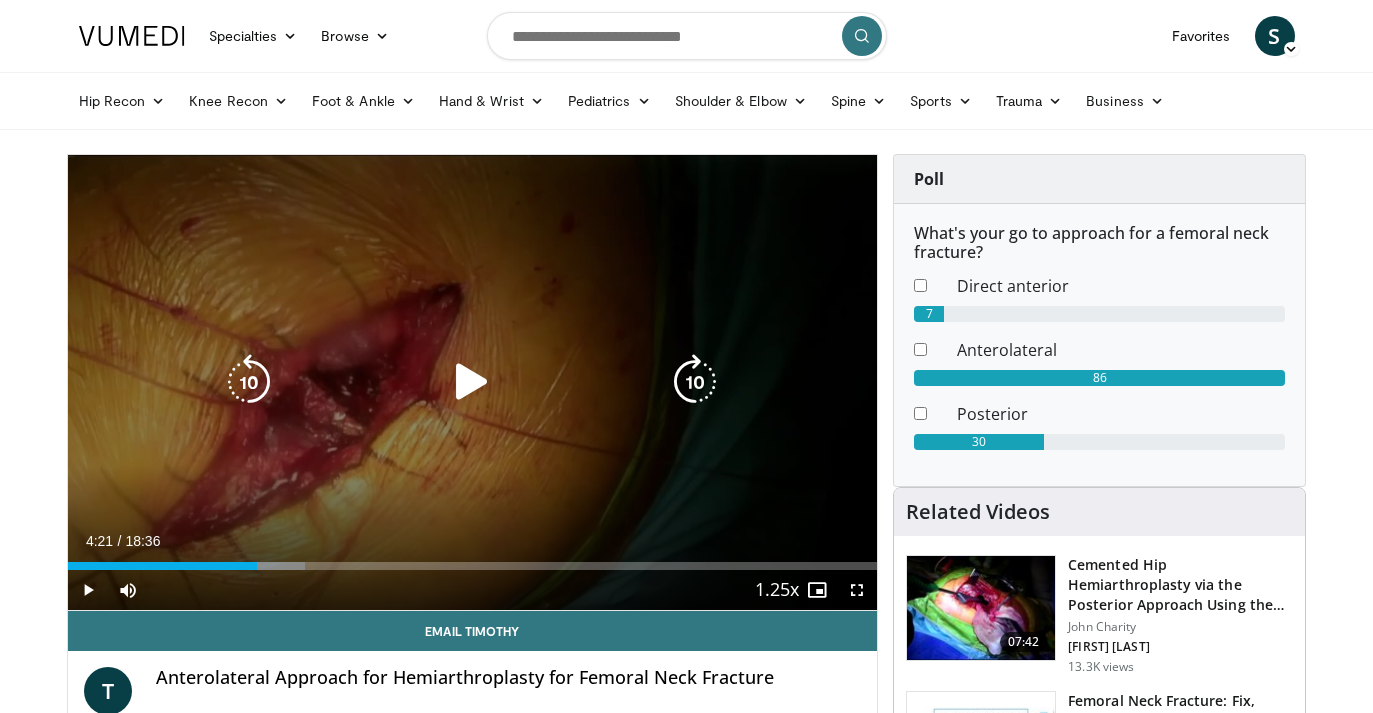 click at bounding box center (472, 382) 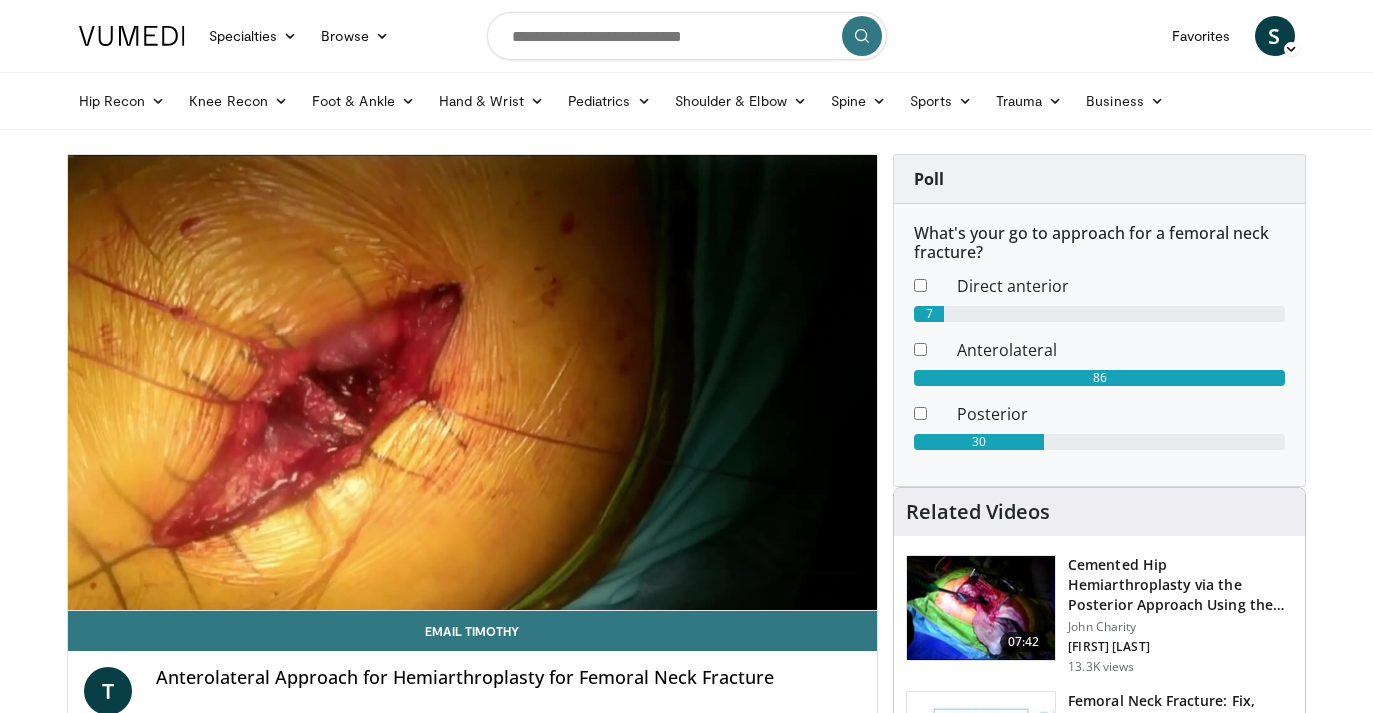 click on "Poll
What's your go to approach for a femoral neck fracture?
Direct anterior
7
Anterolateral
86
Posterior
30" at bounding box center [1099, 320] 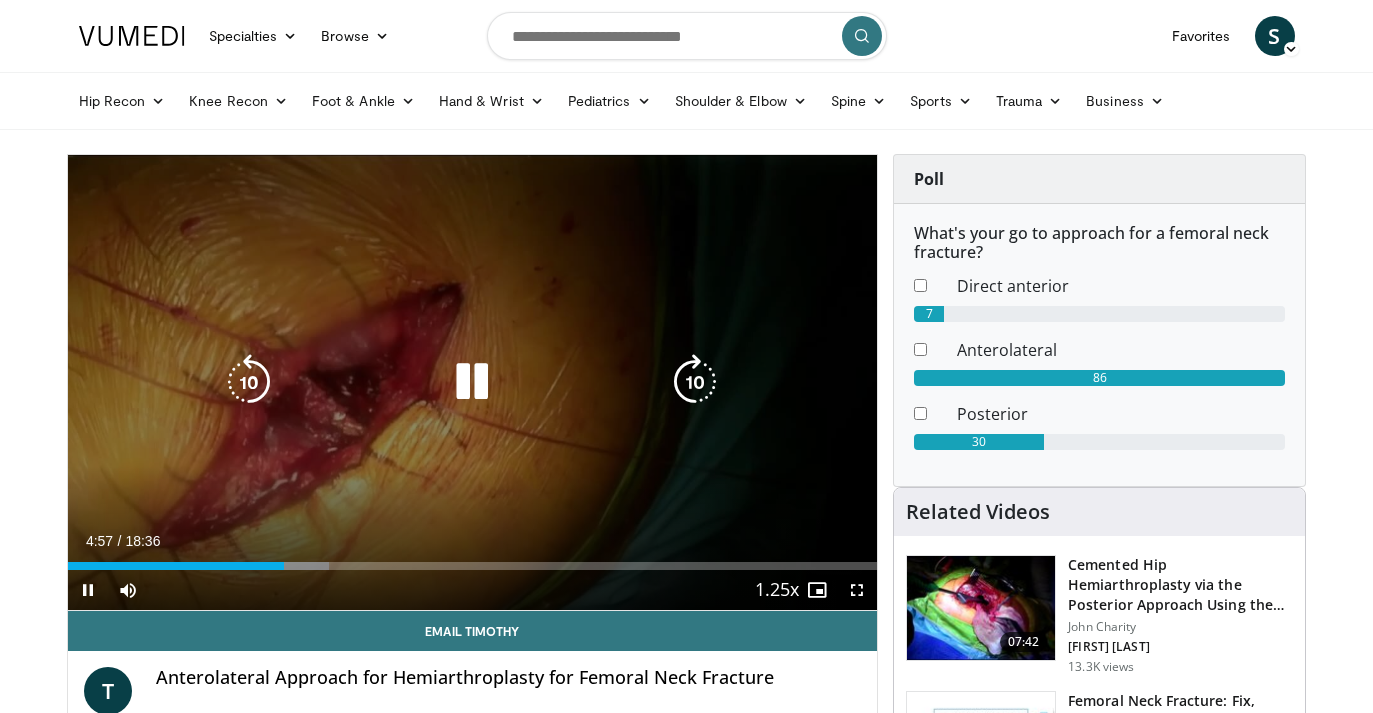 click at bounding box center (249, 382) 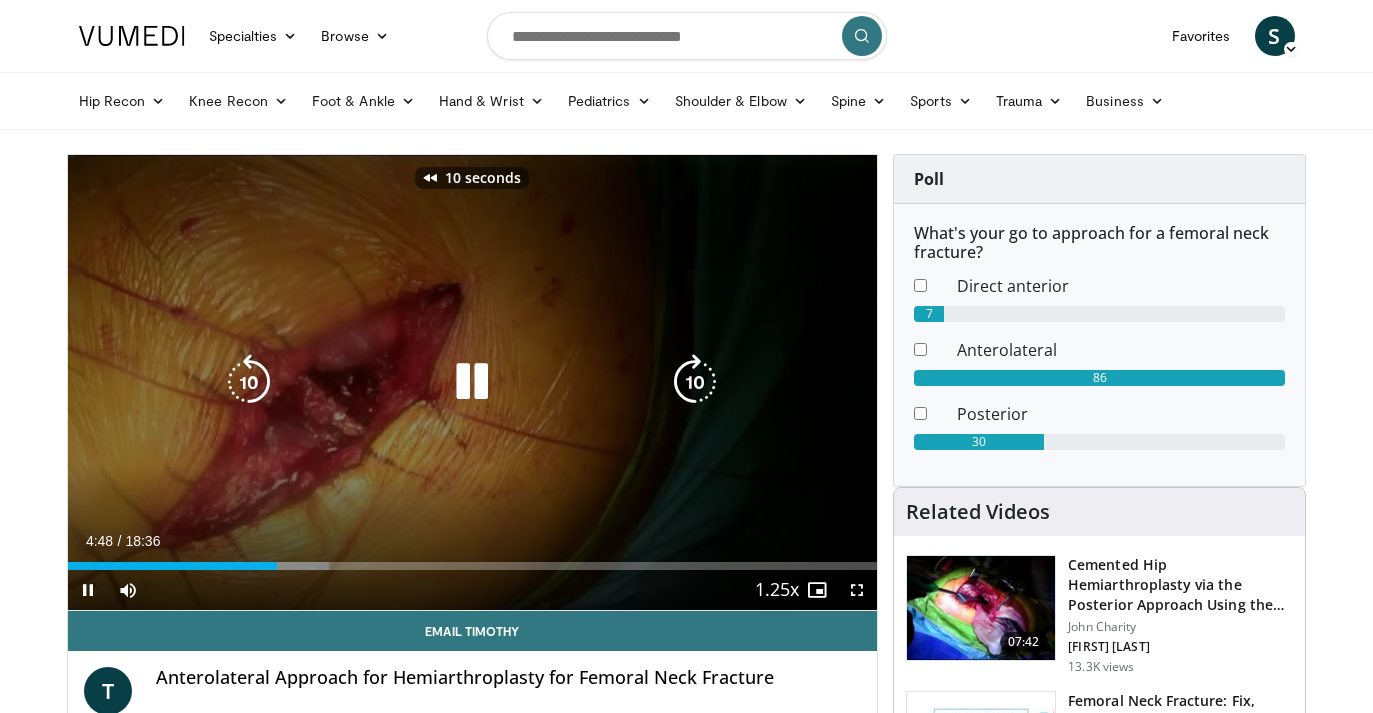 click at bounding box center [472, 382] 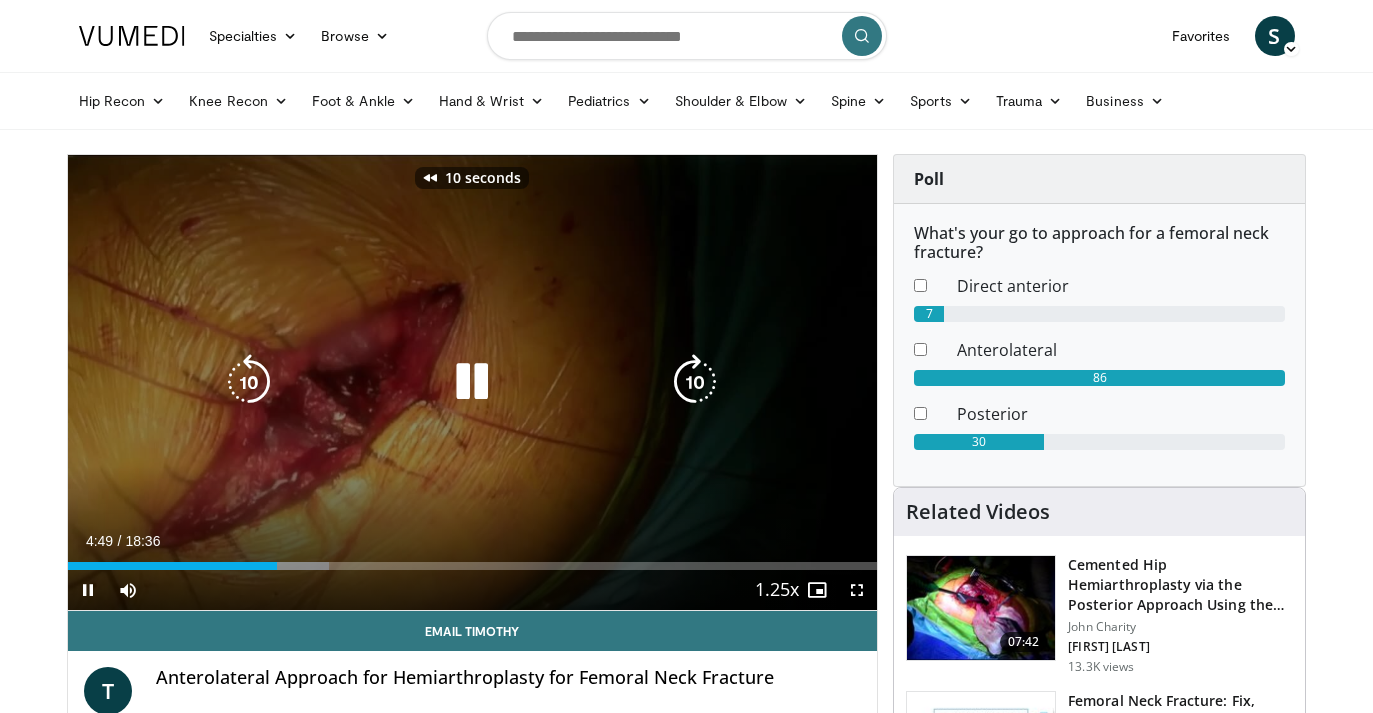 click at bounding box center [472, 382] 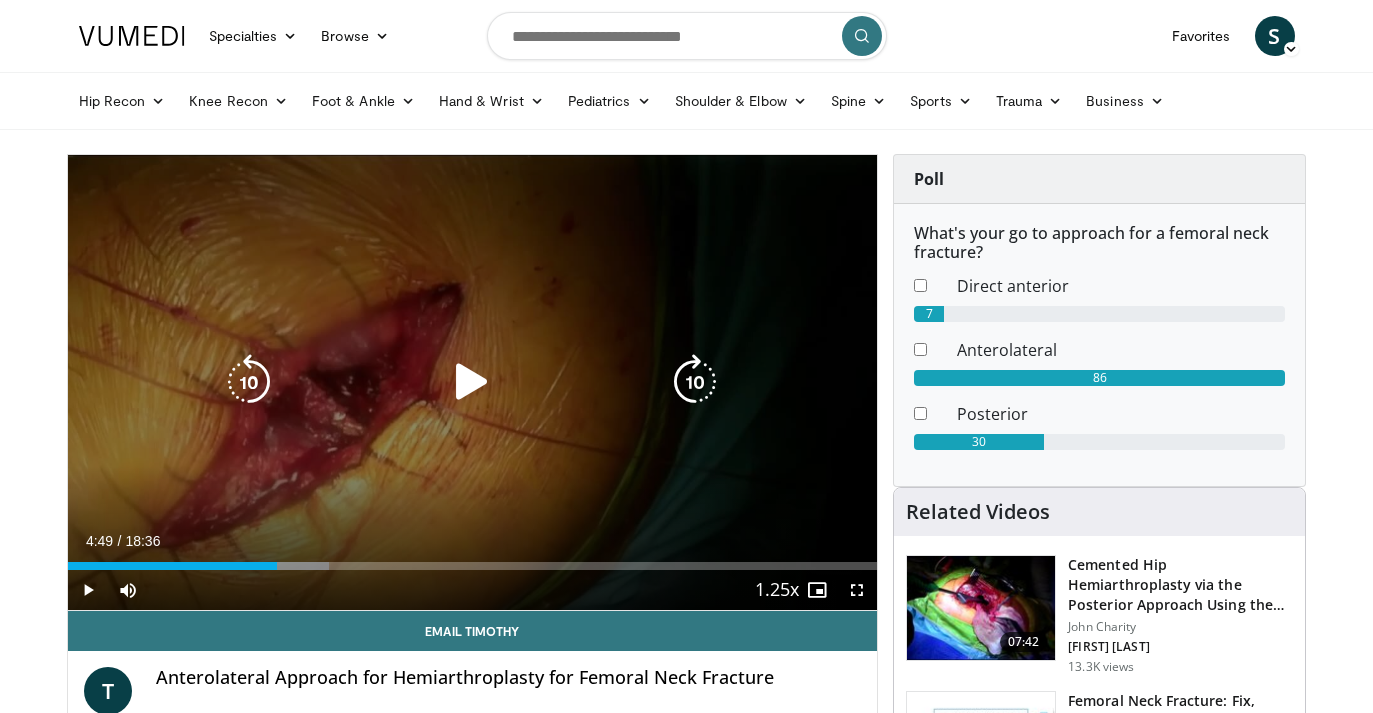 click on "10 seconds
Tap to unmute" at bounding box center (473, 382) 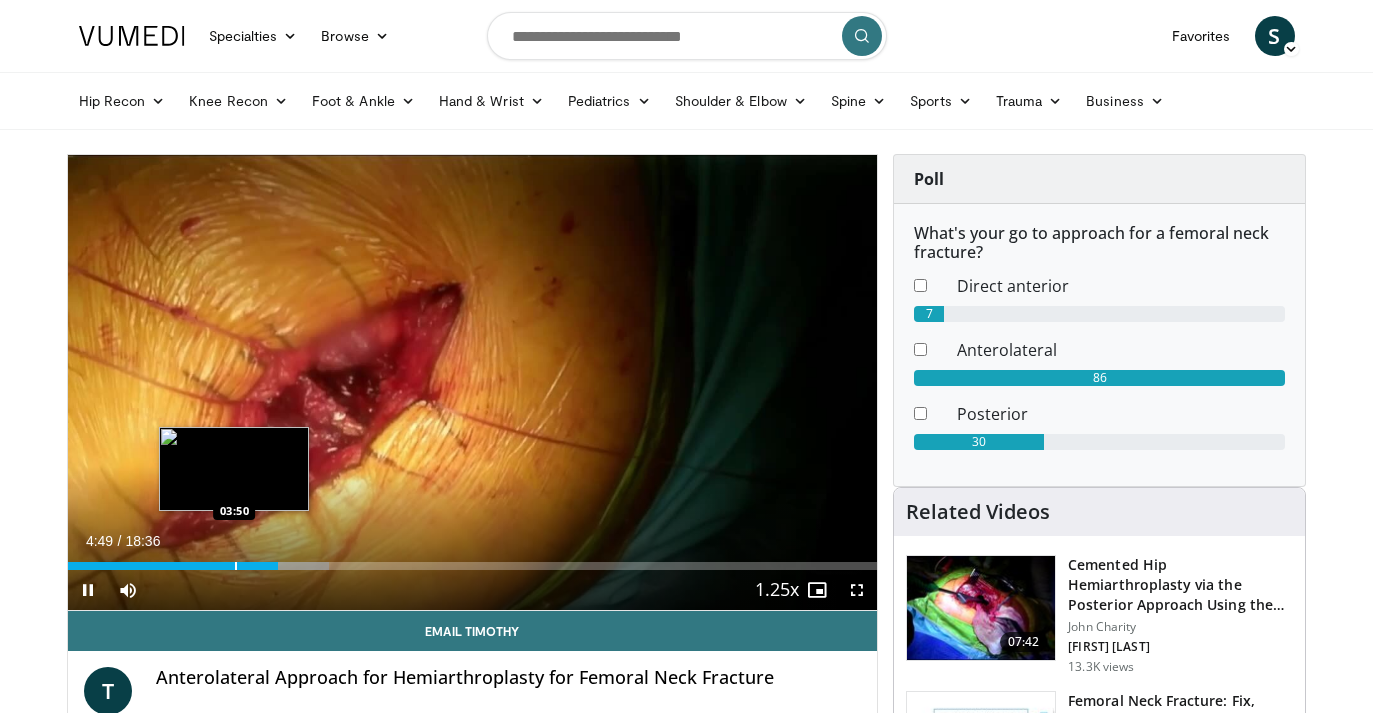click at bounding box center (236, 566) 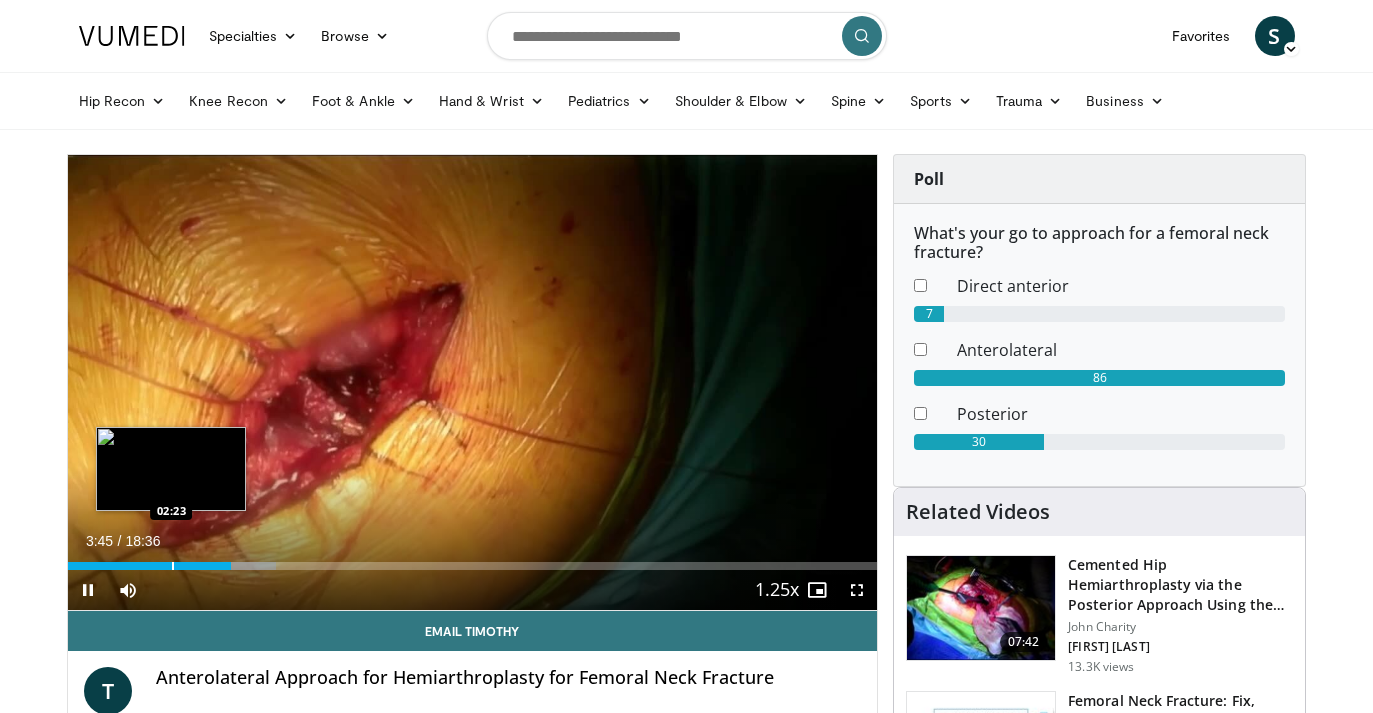 click at bounding box center (173, 566) 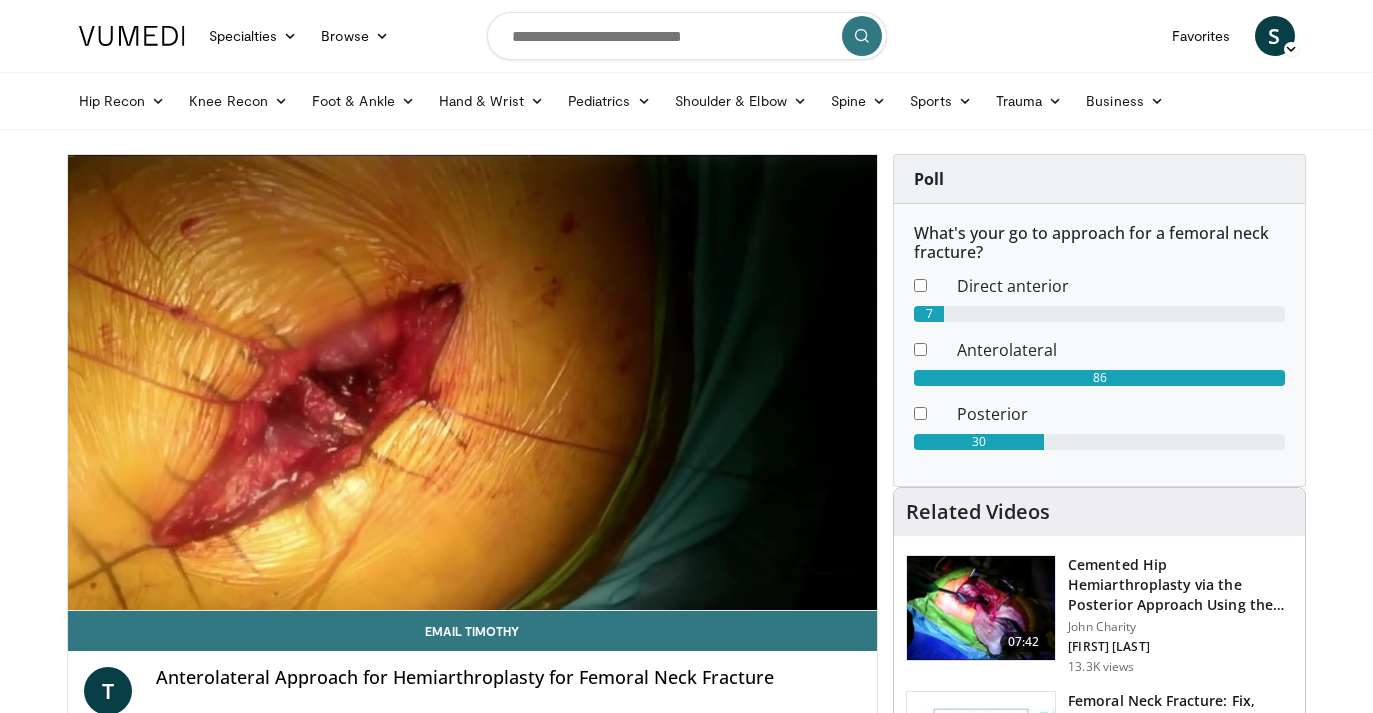 click on "Specialties
Adult & Family Medicine
Allergy, Asthma, Immunology
Anesthesiology
Cardiology
Dental
Dermatology
Endocrinology
Gastroenterology & Hepatology
General Surgery
Hematology & Oncology
Infectious Disease
Nephrology
Neurology
Neurosurgery
Obstetrics & Gynecology
Ophthalmology
Oral Maxillofacial
Orthopaedics
Otolaryngology
Pediatrics
Plastic Surgery
Podiatry
Psychiatry
Pulmonology
Radiation Oncology
Radiology
Rheumatology
Urology" at bounding box center [686, 1983] 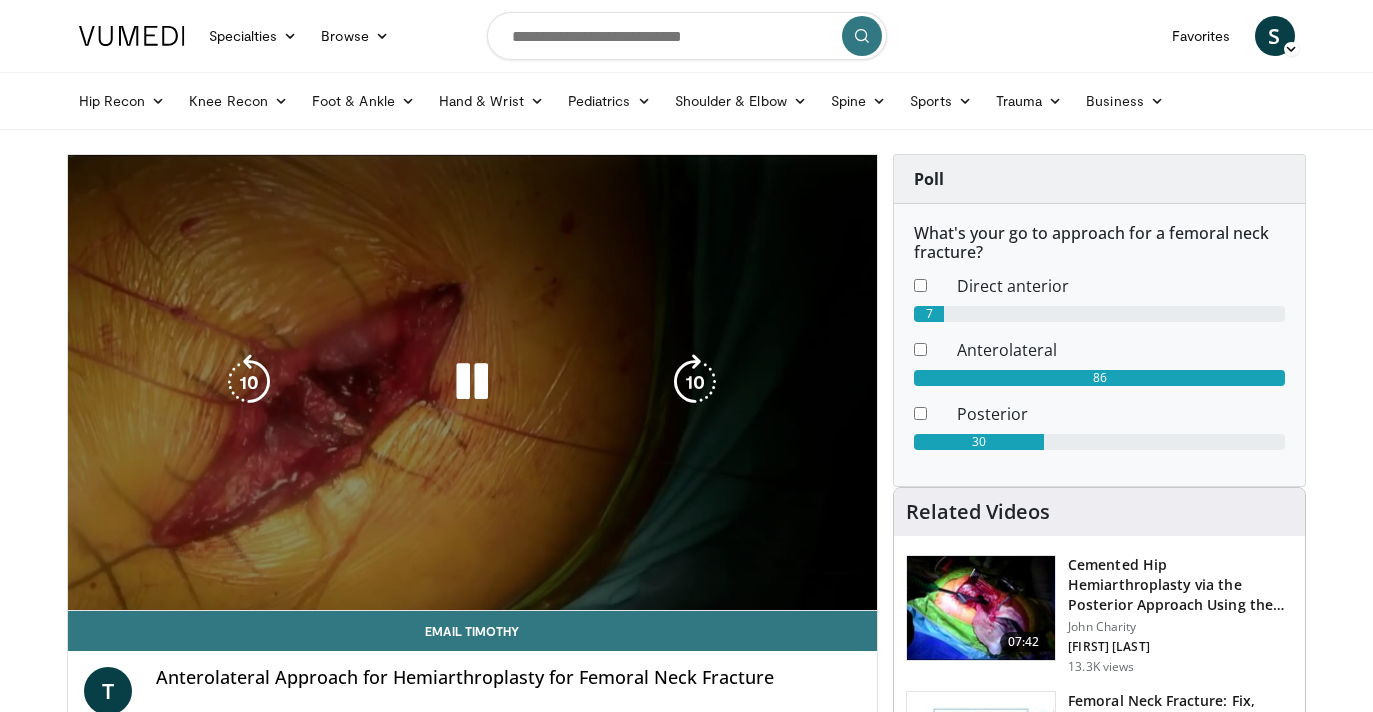 click at bounding box center (472, 382) 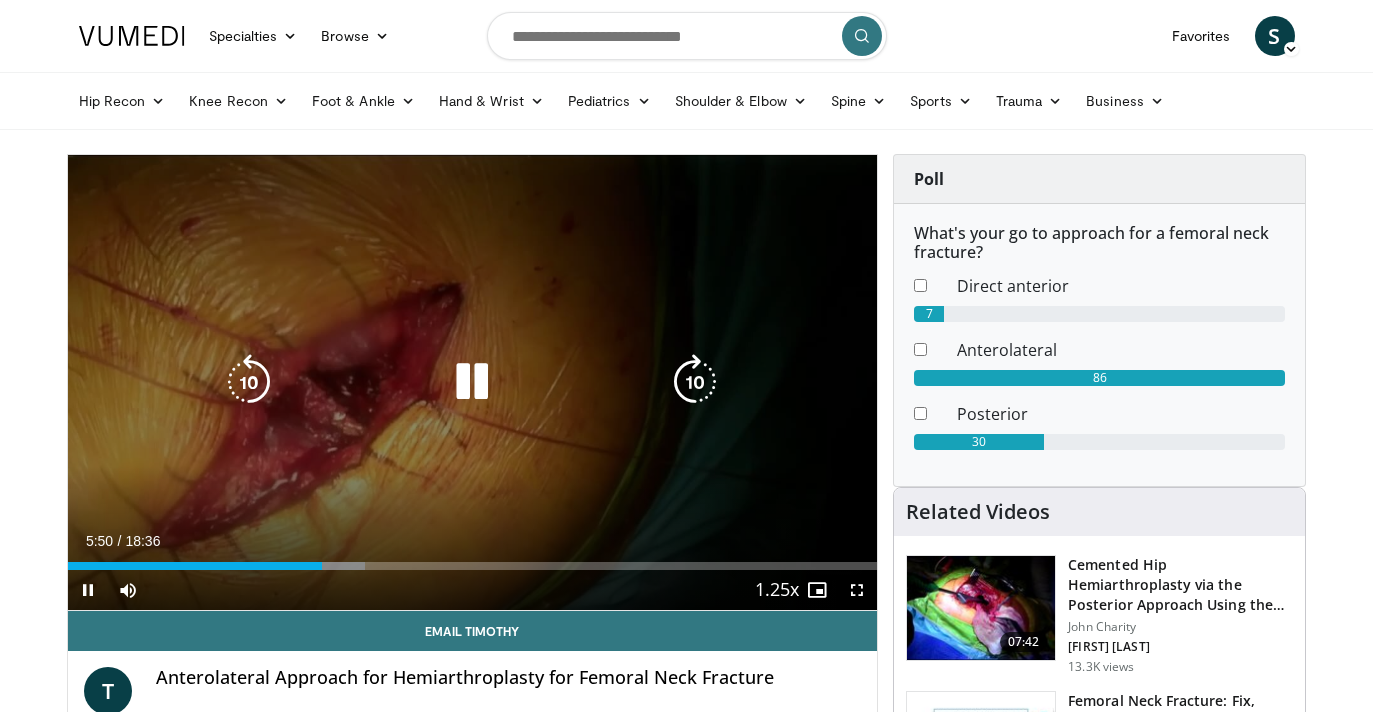 click at bounding box center (249, 382) 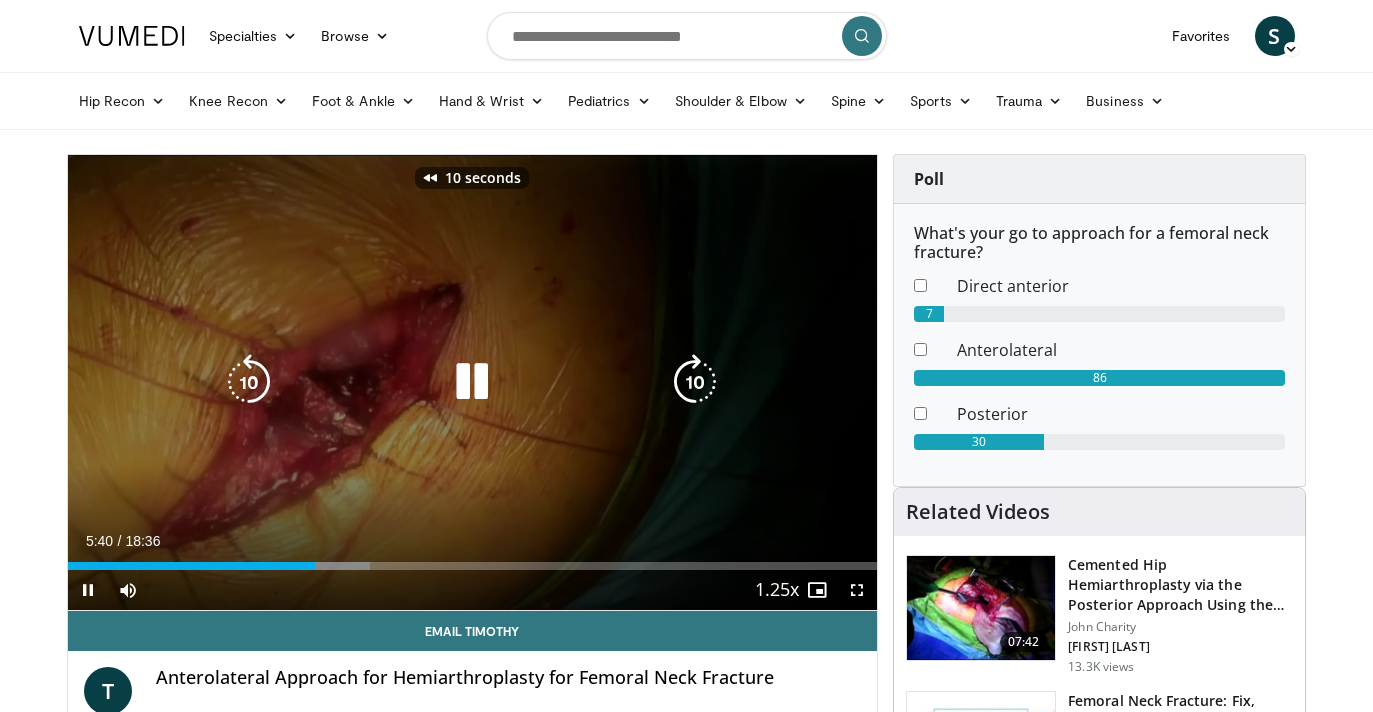 click at bounding box center [472, 382] 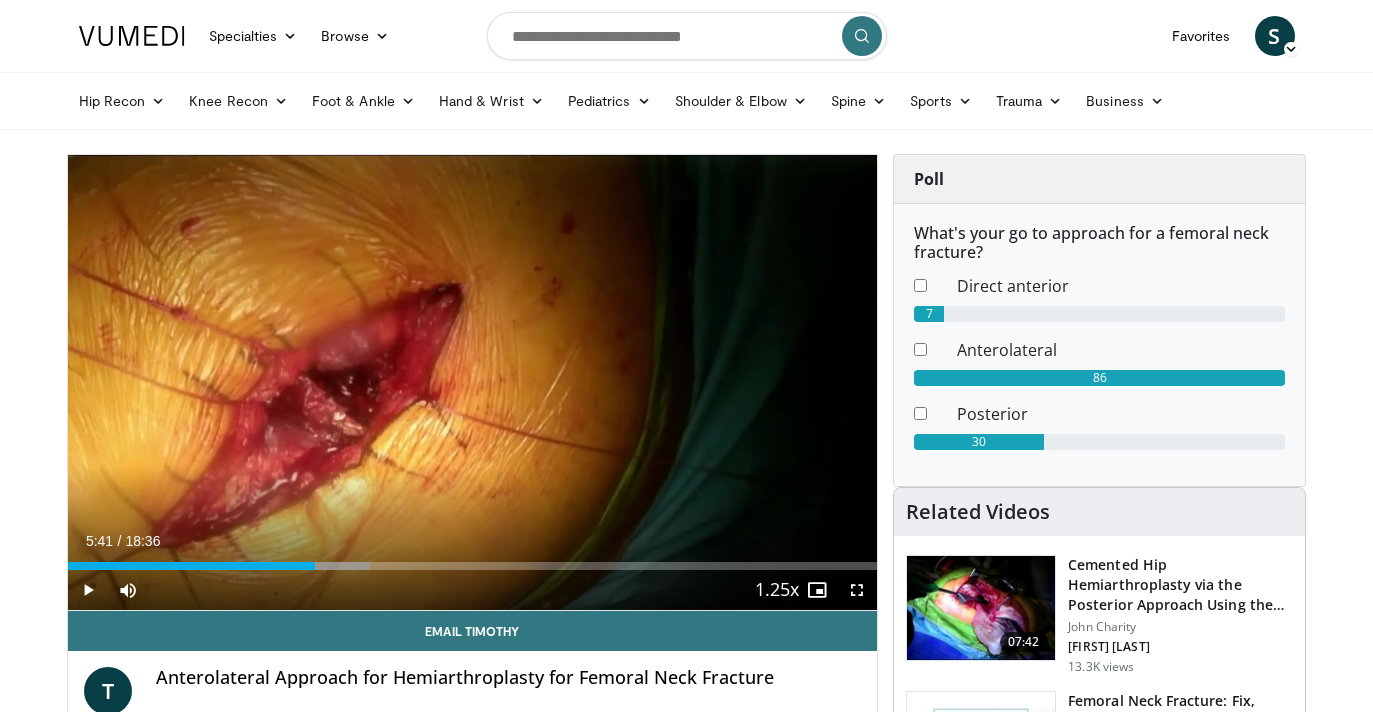 click on "10 seconds
Tap to unmute" at bounding box center [473, 382] 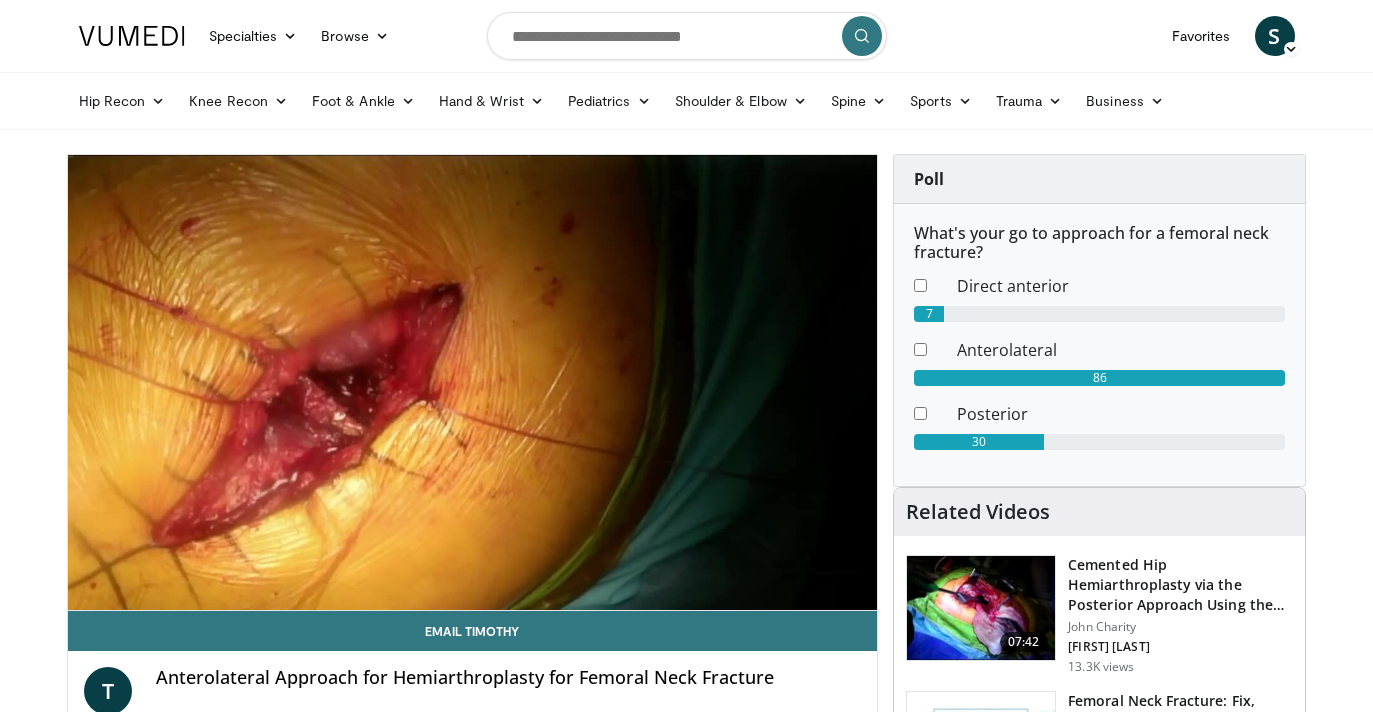click on "Specialties
Adult & Family Medicine
Allergy, Asthma, Immunology
Anesthesiology
Cardiology
Dental
Dermatology
Endocrinology
Gastroenterology & Hepatology
General Surgery
Hematology & Oncology
Infectious Disease
Nephrology
Neurology
Neurosurgery
Obstetrics & Gynecology
Ophthalmology
Oral Maxillofacial
Orthopaedics
Otolaryngology
Pediatrics
Plastic Surgery
Podiatry
Psychiatry
Pulmonology
Radiation Oncology
Radiology
Rheumatology
Urology" at bounding box center [686, 1983] 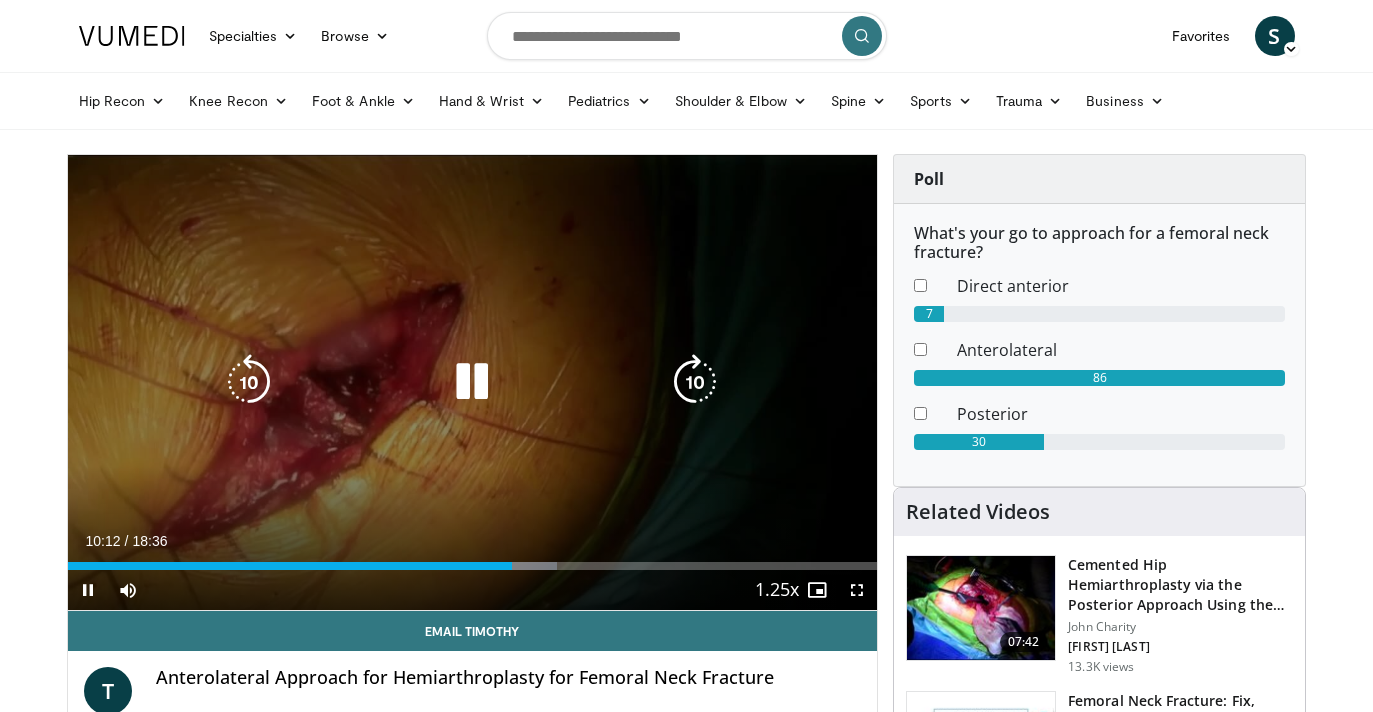click at bounding box center (472, 382) 